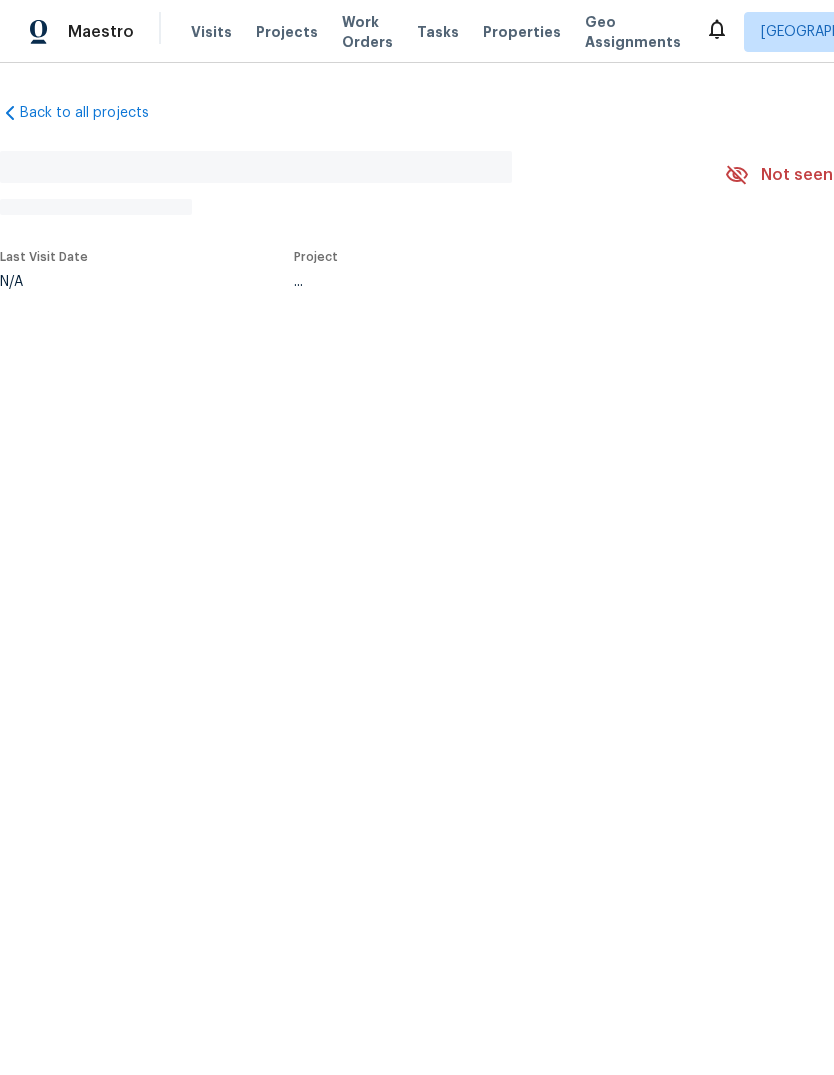 scroll, scrollTop: 0, scrollLeft: 0, axis: both 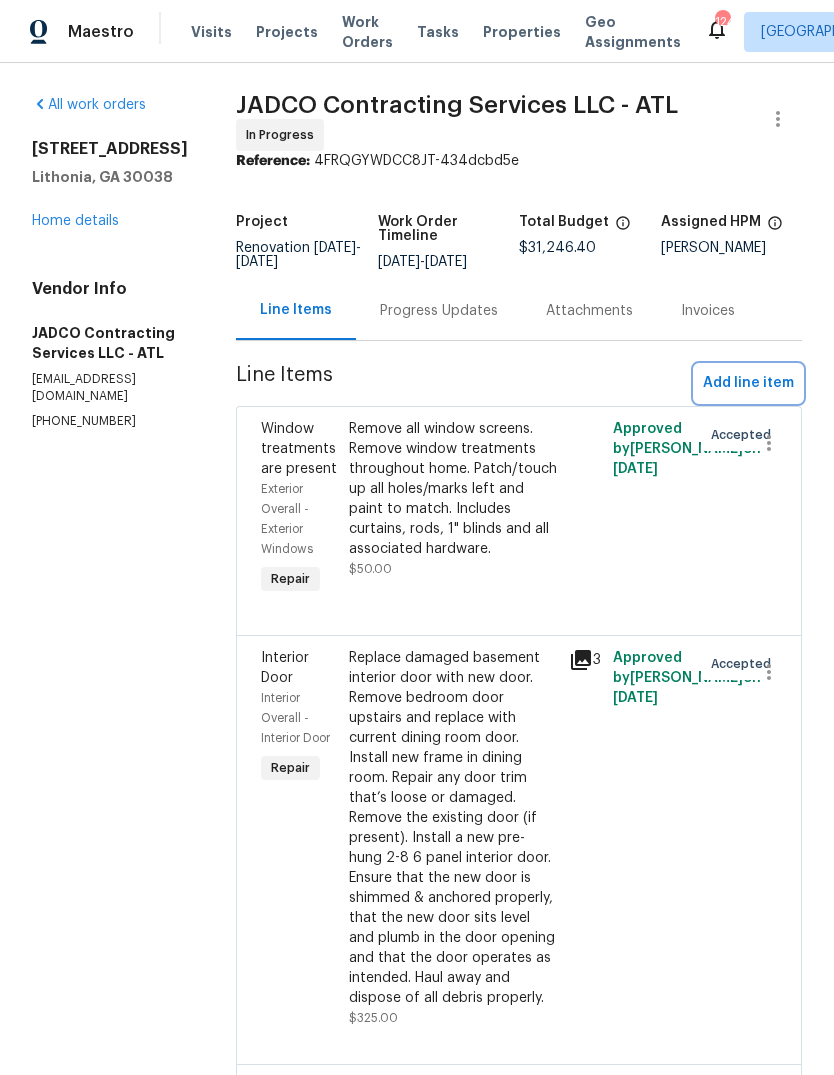 click on "Add line item" at bounding box center [748, 383] 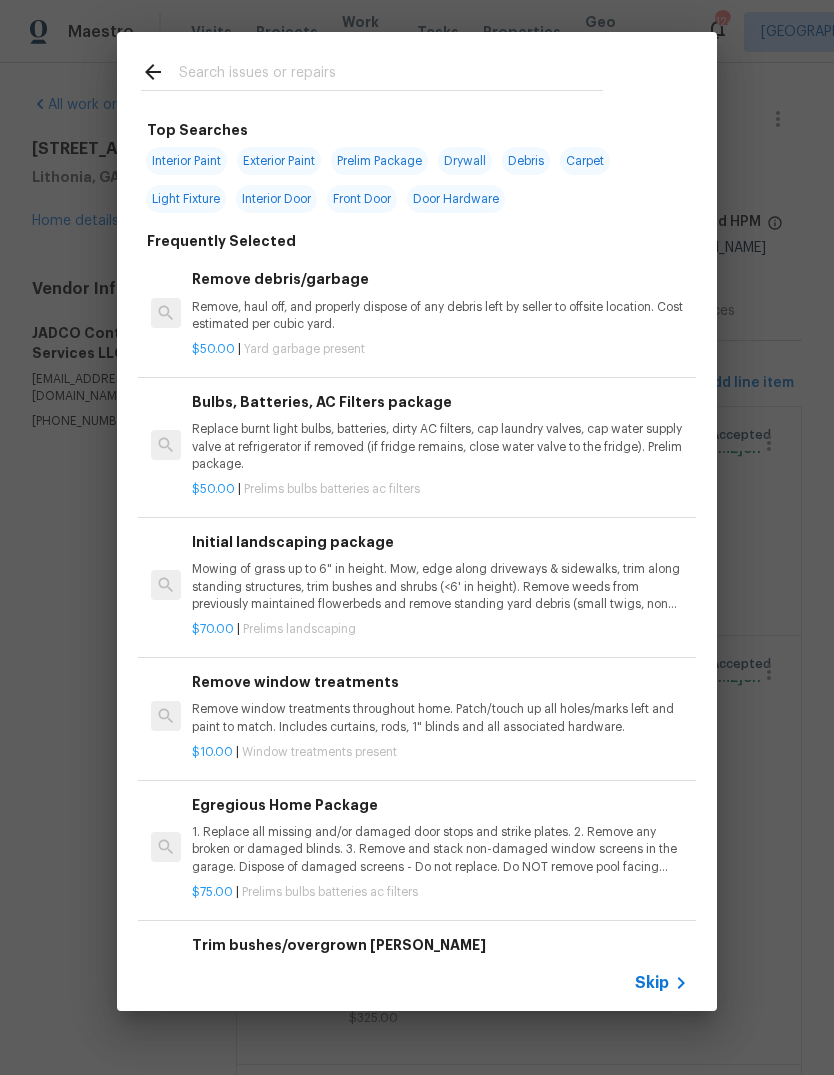 click at bounding box center [391, 75] 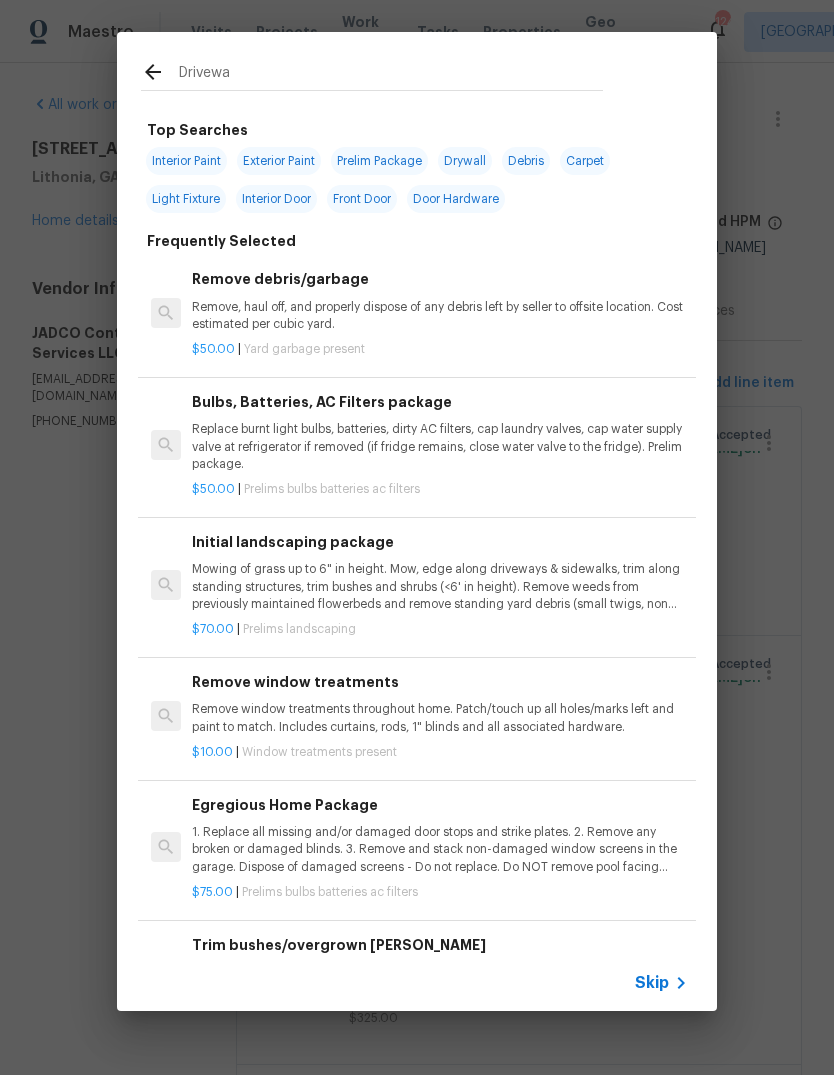 type on "Driveway" 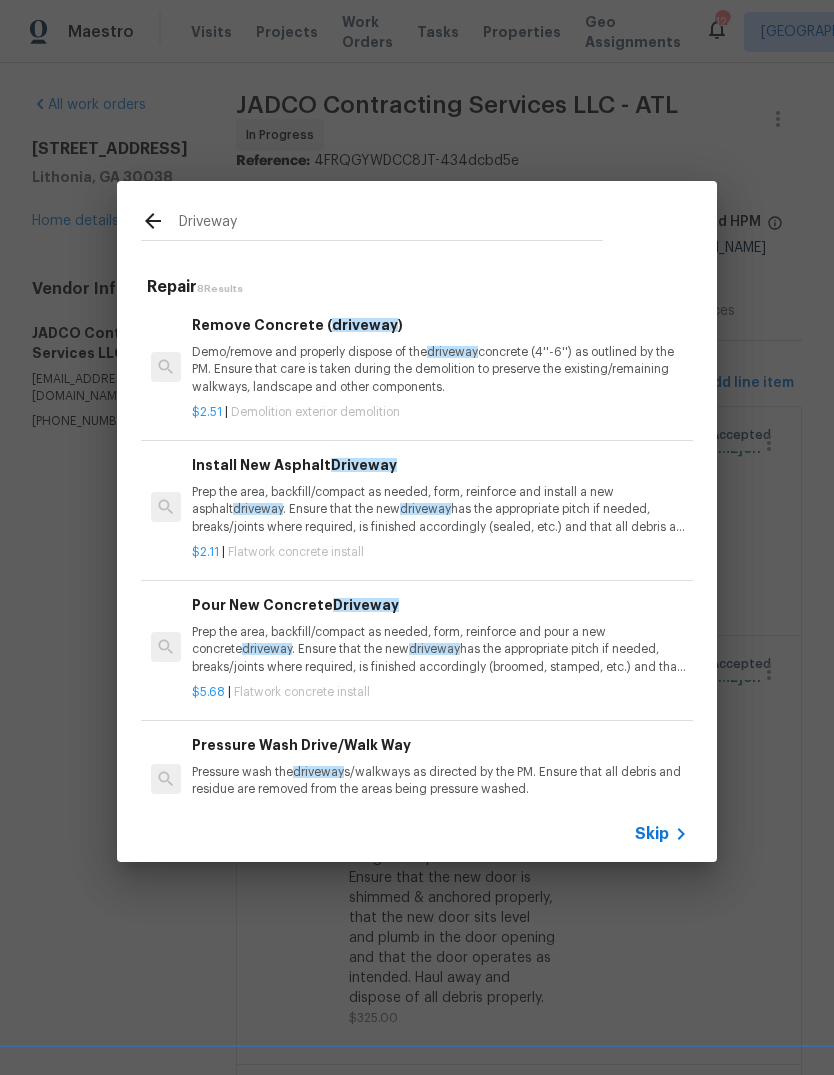 click on "Prep the area, backfill/compact as needed, form, reinforce and pour a new concrete  driveway . Ensure that the new  driveway  has the appropriate pitch if needed, breaks/joints where required, is finished accordingly (broomed, stamped, etc.) and that all debris are hauled away and disposed of properly." at bounding box center [440, 649] 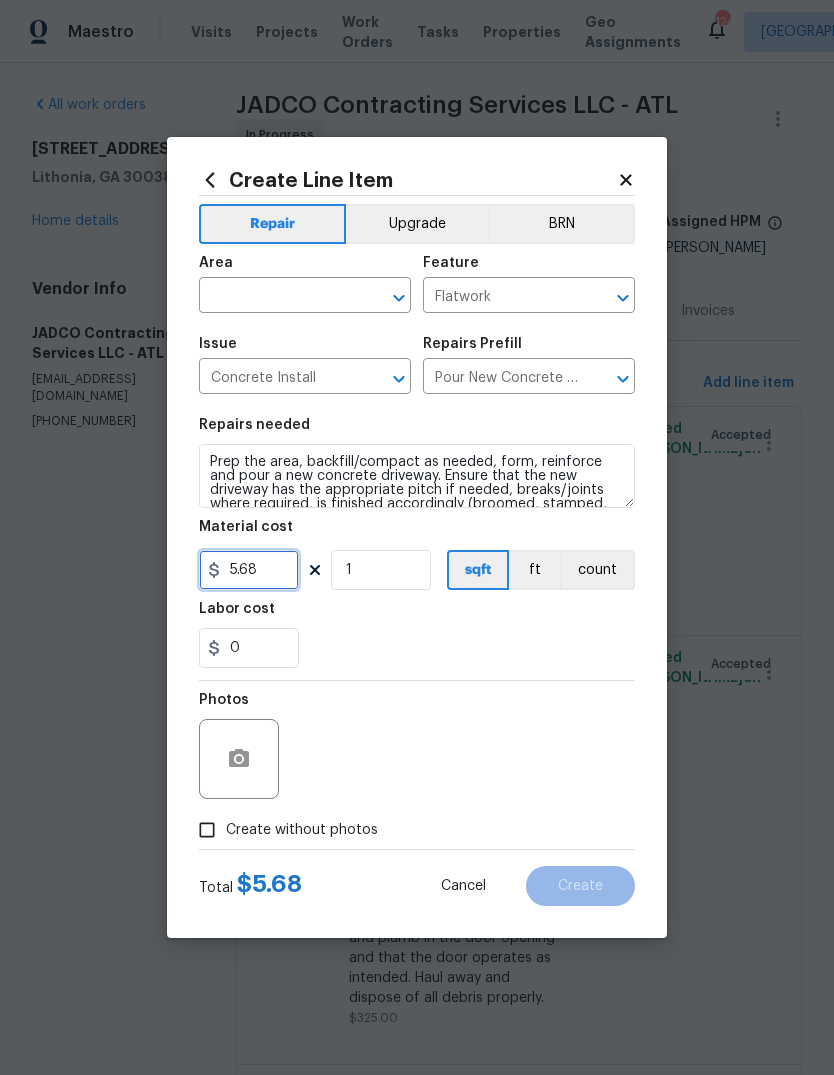 click on "5.68" at bounding box center (249, 570) 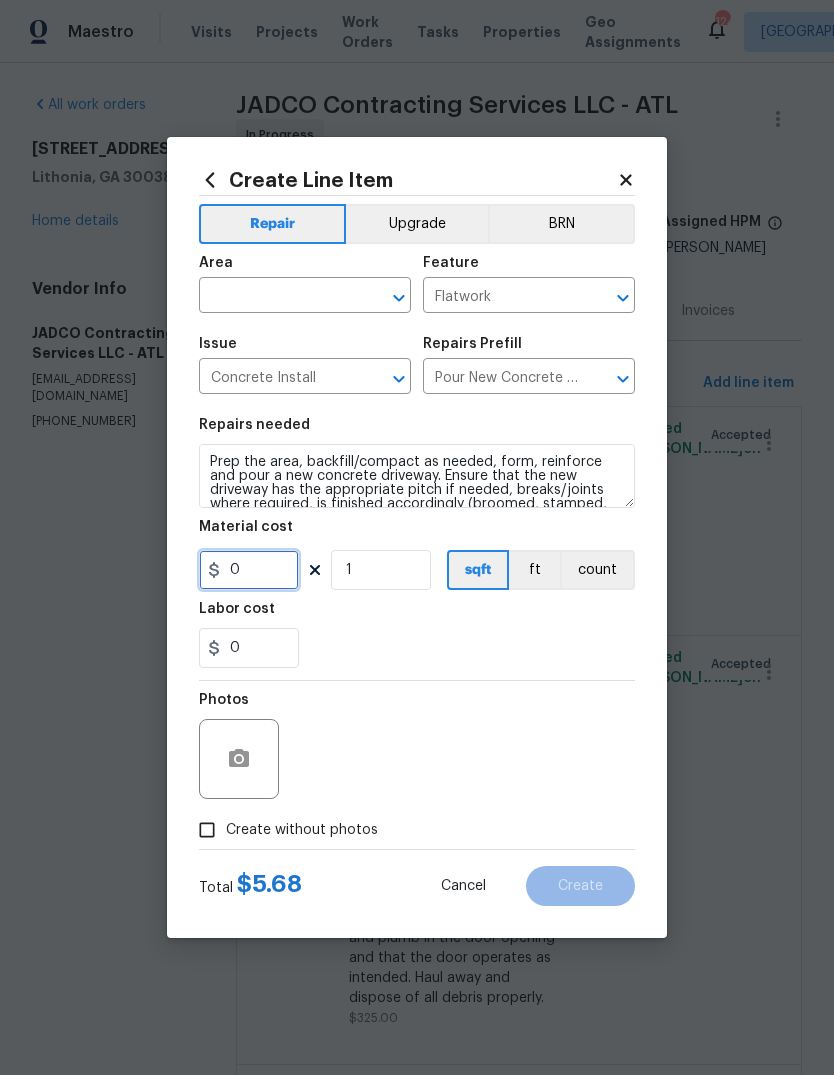 type on "0" 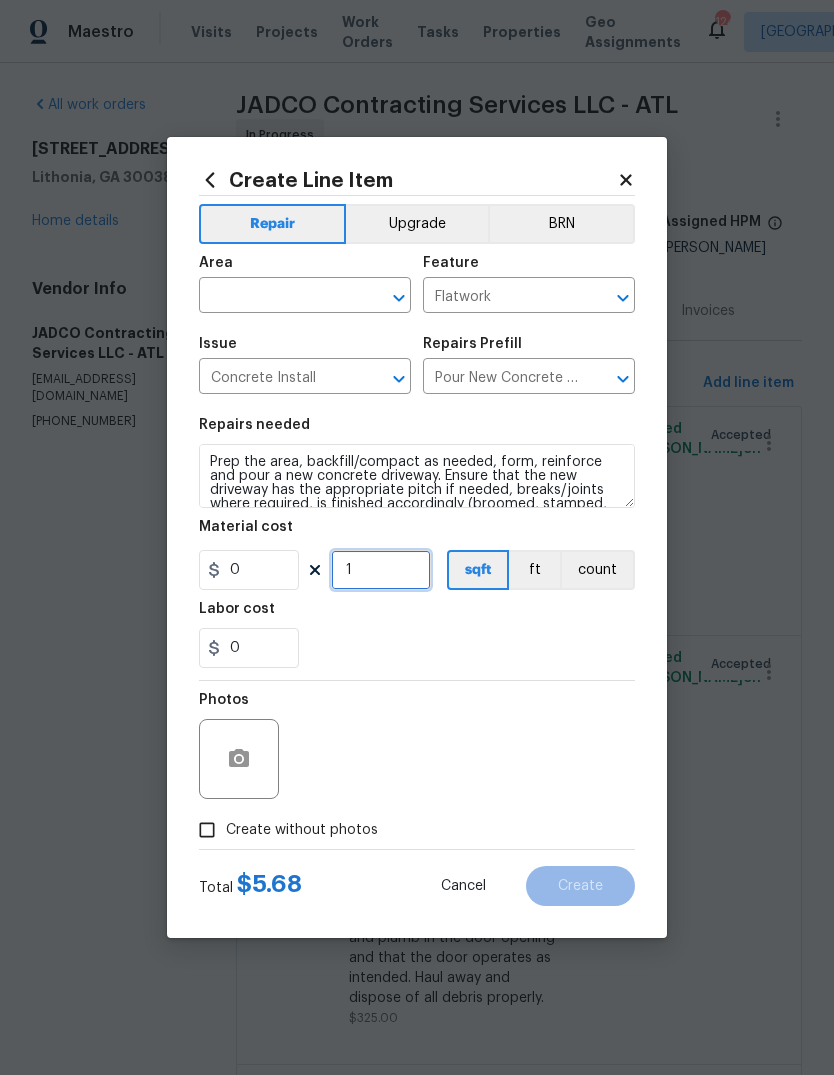 click on "1" at bounding box center [381, 570] 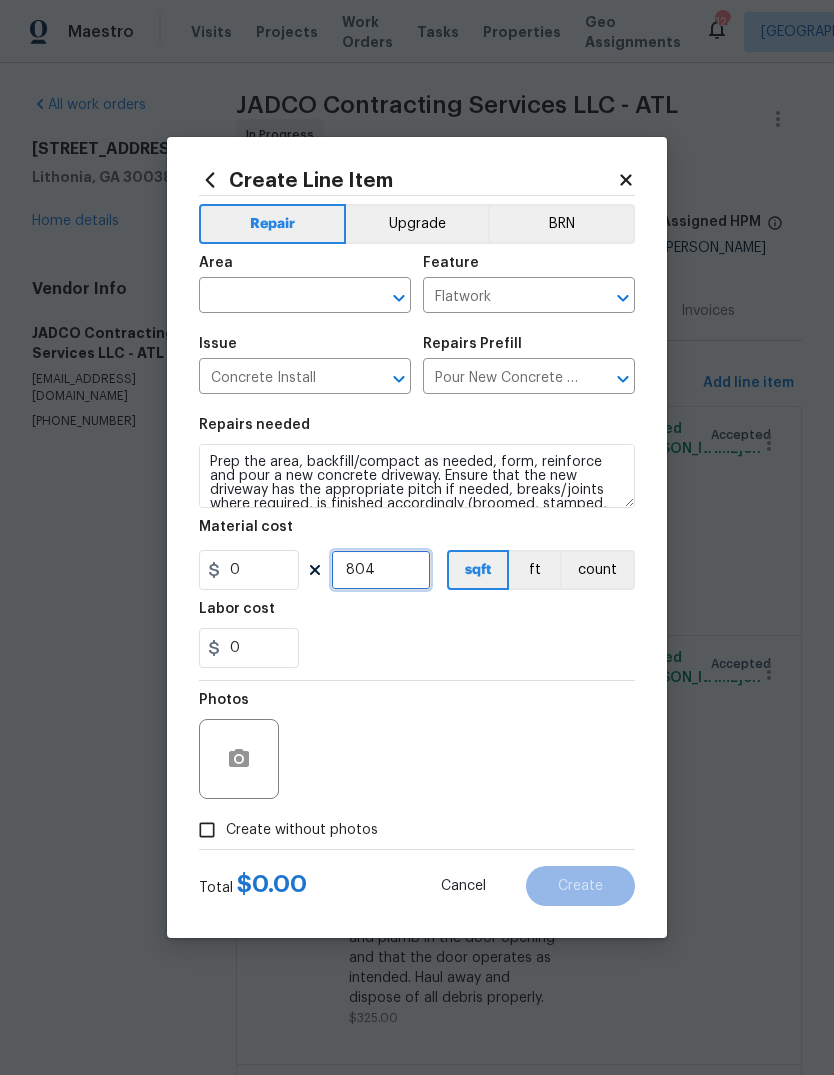 type on "804" 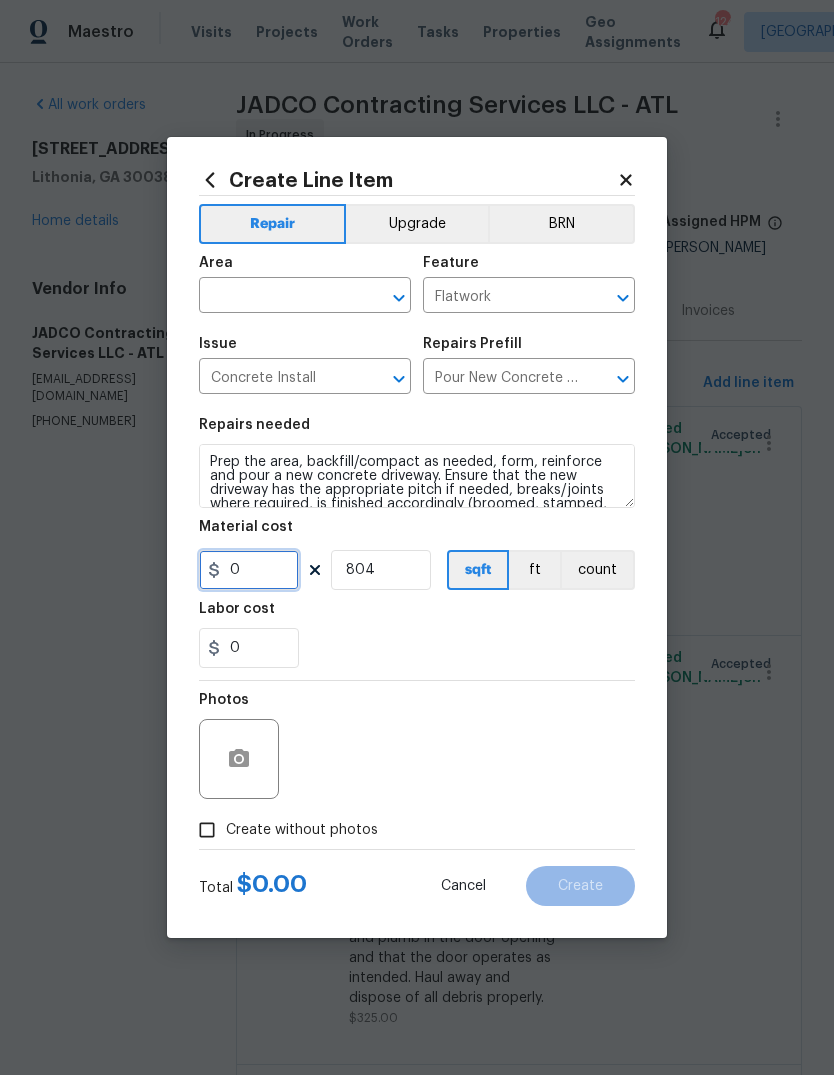 click on "0" at bounding box center (249, 570) 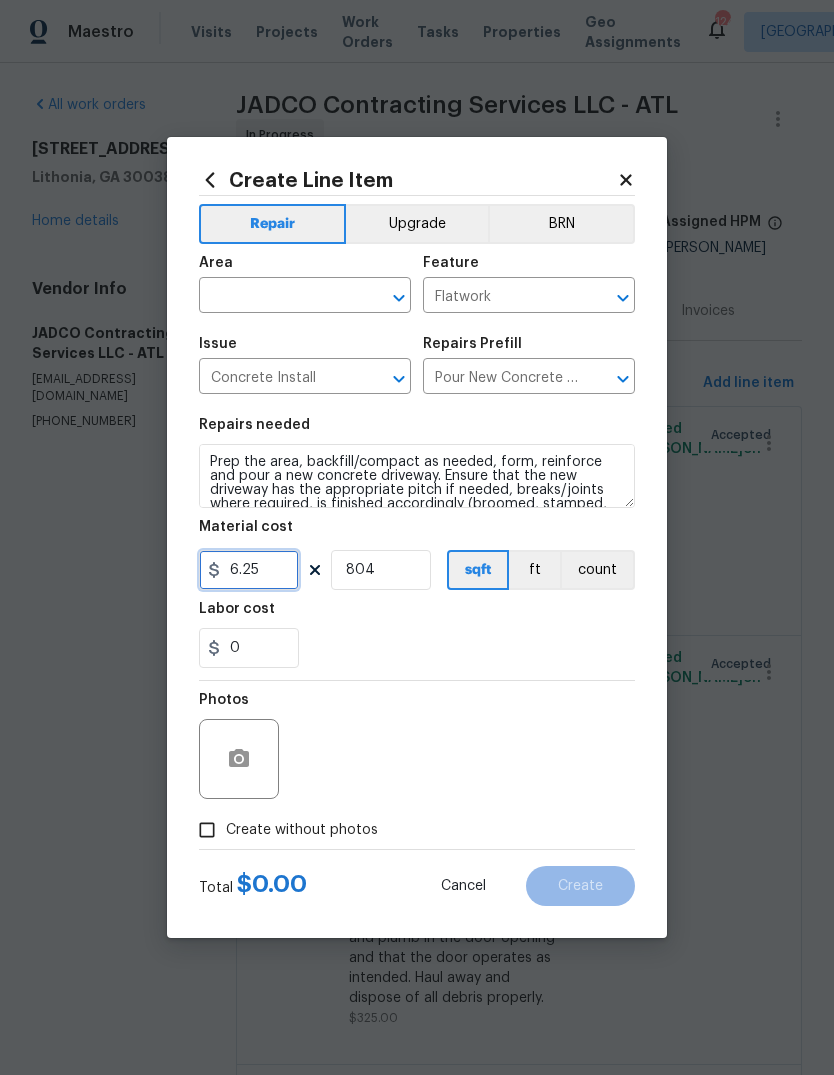 type on "6.25" 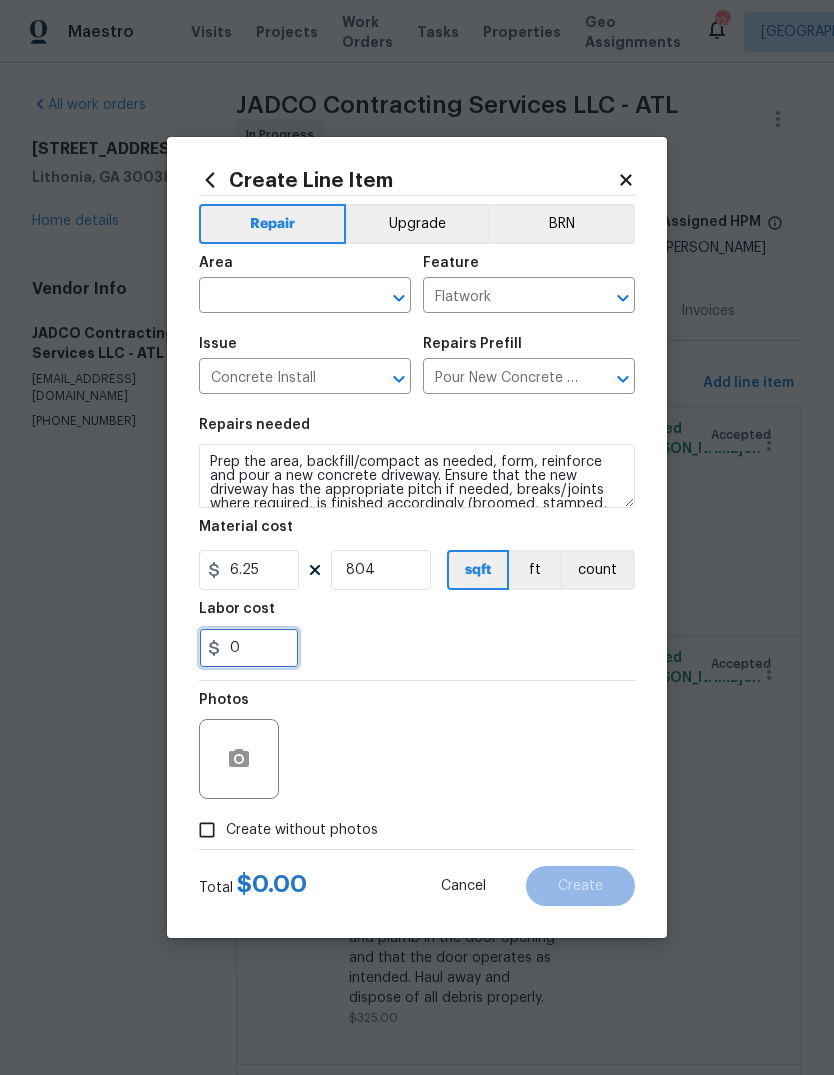 click on "0" at bounding box center (249, 648) 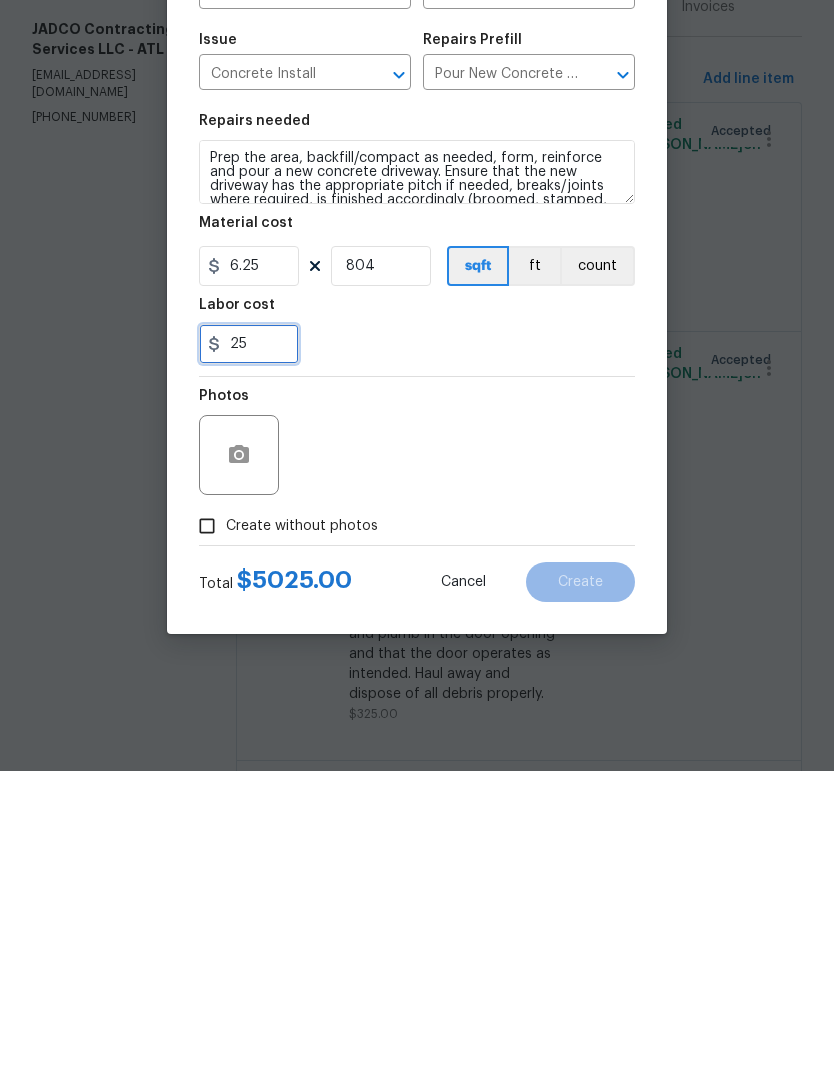 type on "25" 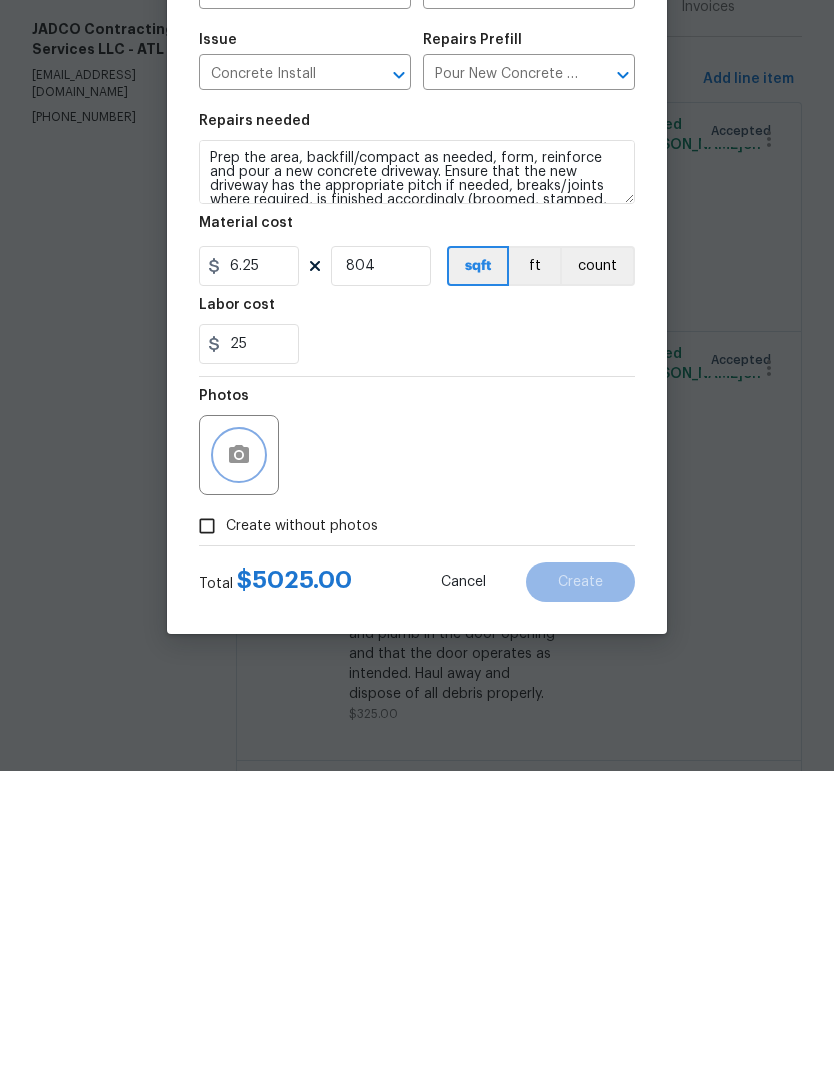 click at bounding box center (239, 759) 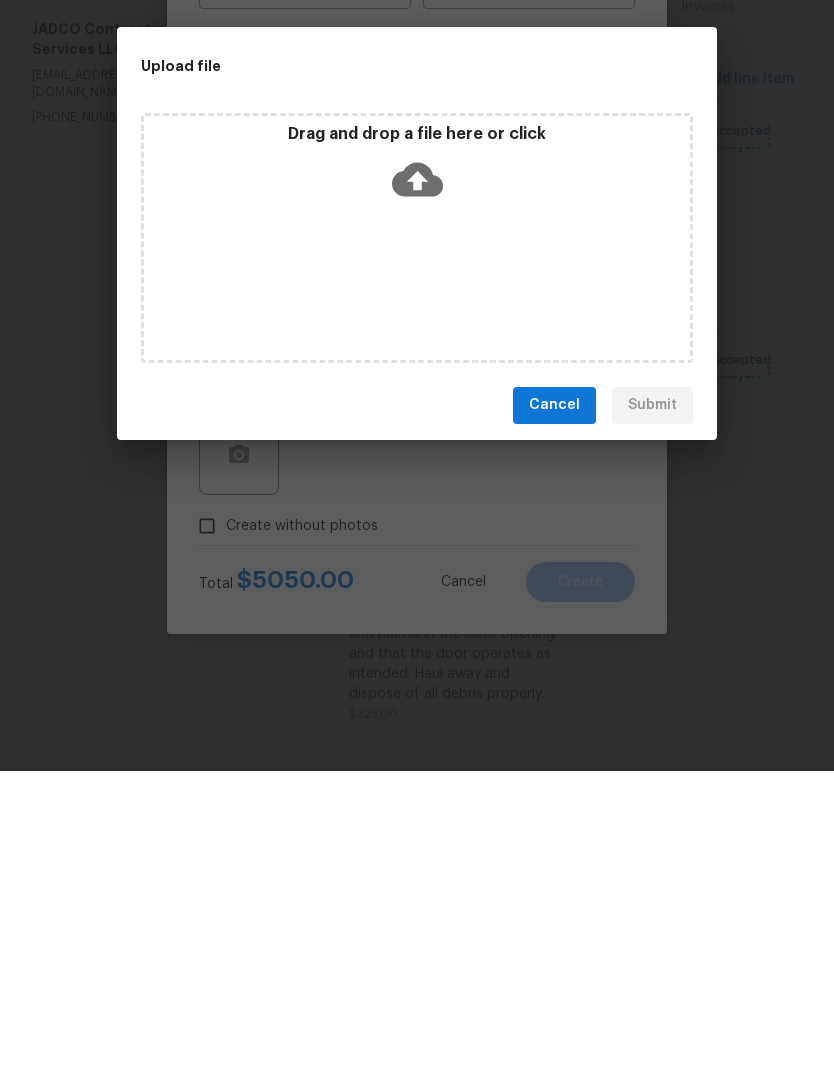 scroll, scrollTop: 75, scrollLeft: 0, axis: vertical 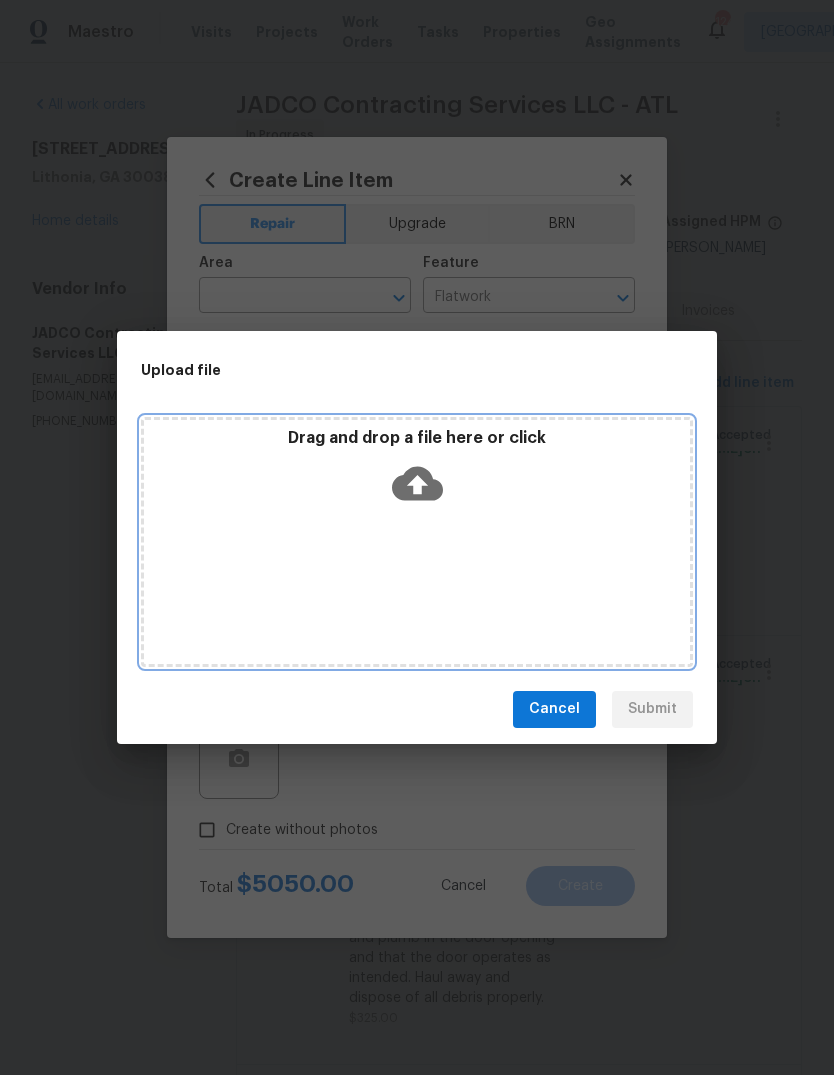 click on "Drag and drop a file here or click" at bounding box center (417, 471) 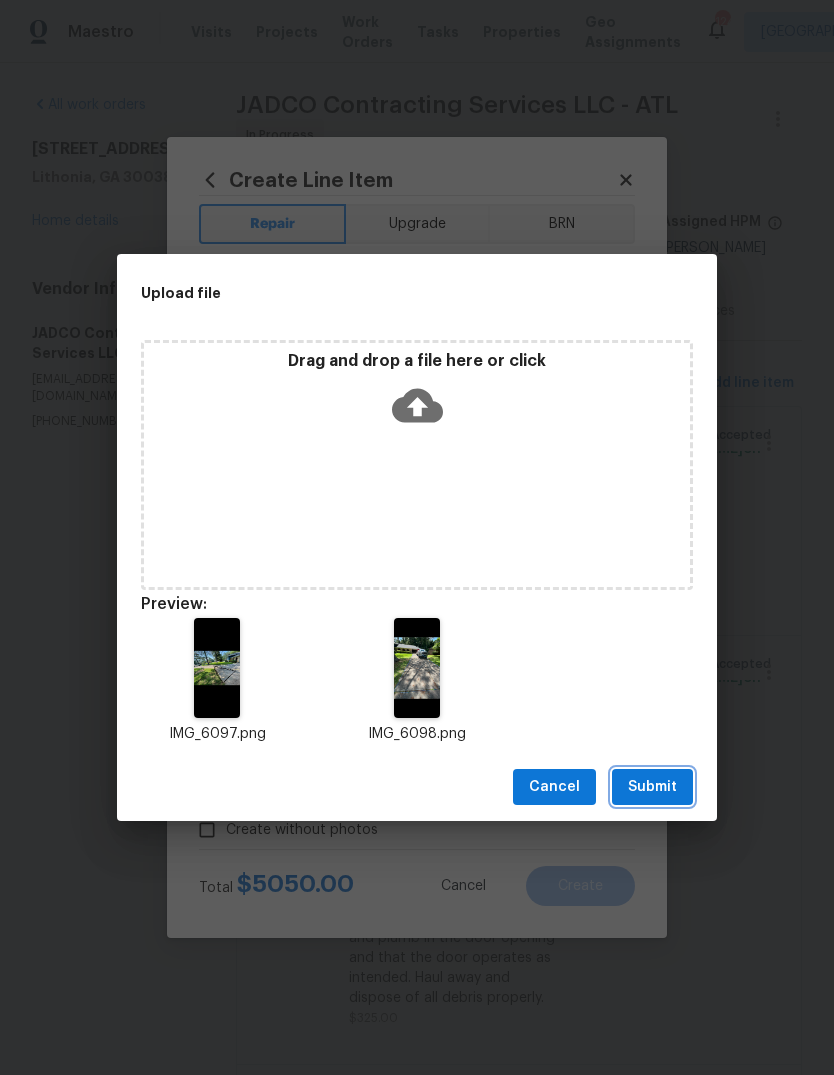 click on "Submit" at bounding box center [652, 787] 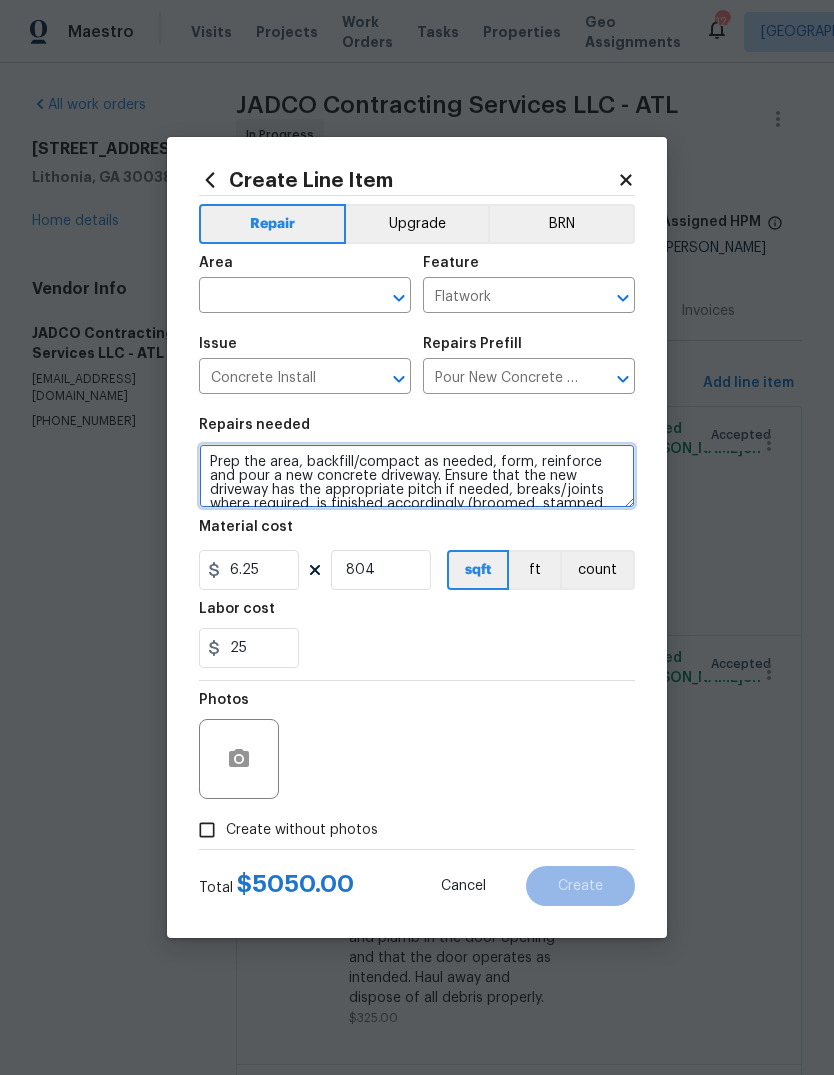 click on "Prep the area, backfill/compact as needed, form, reinforce and pour a new concrete driveway. Ensure that the new driveway has the appropriate pitch if needed, breaks/joints where required, is finished accordingly (broomed, stamped, etc.) and that all debris are hauled away and disposed of properly." at bounding box center (417, 476) 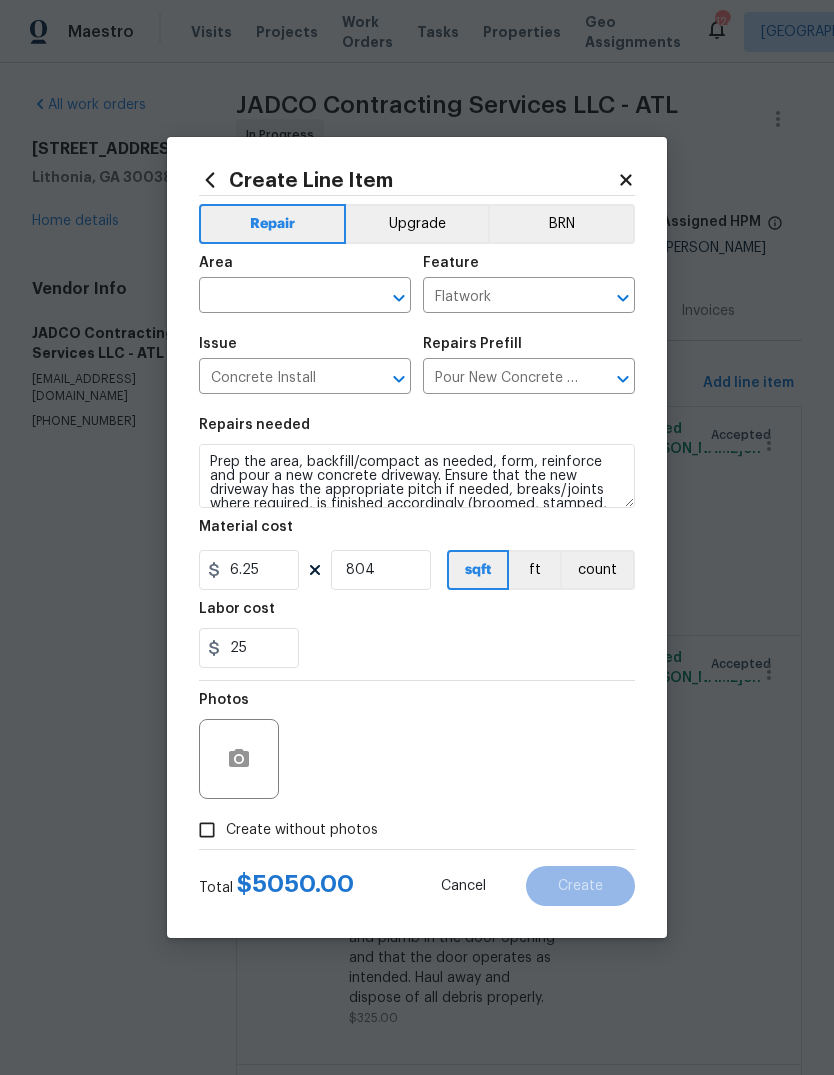 click at bounding box center (277, 297) 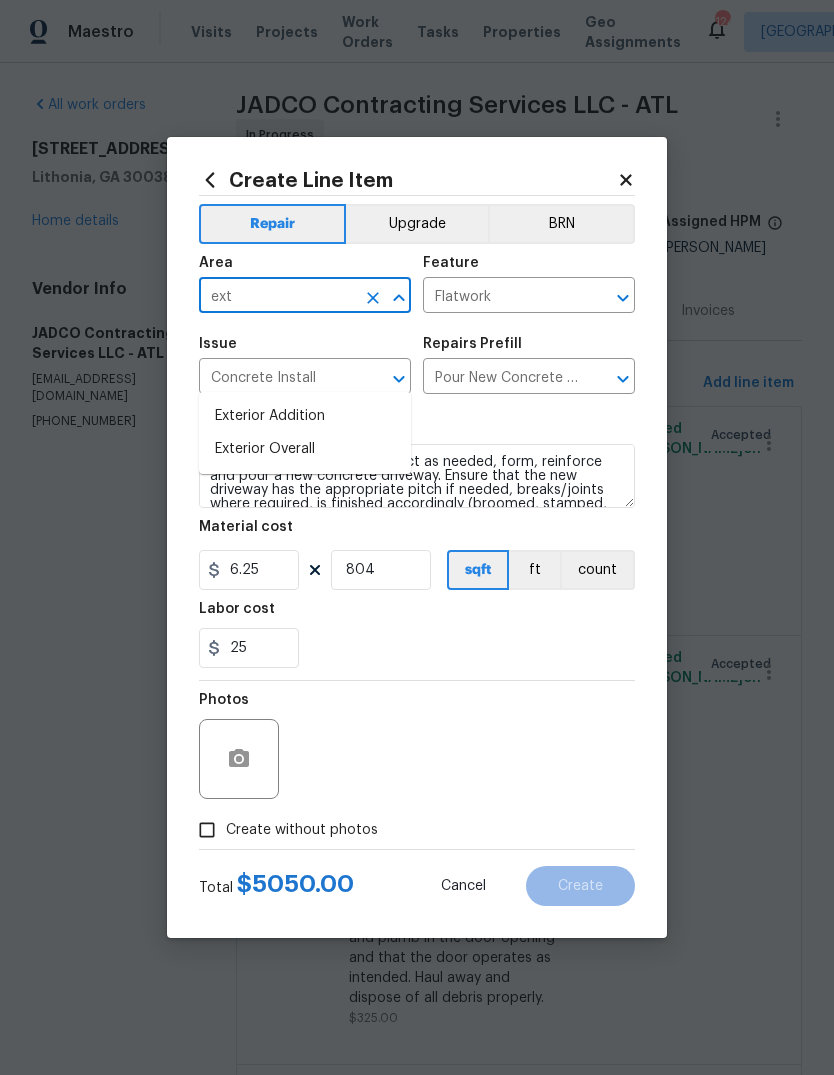 click on "Exterior Overall" at bounding box center [305, 449] 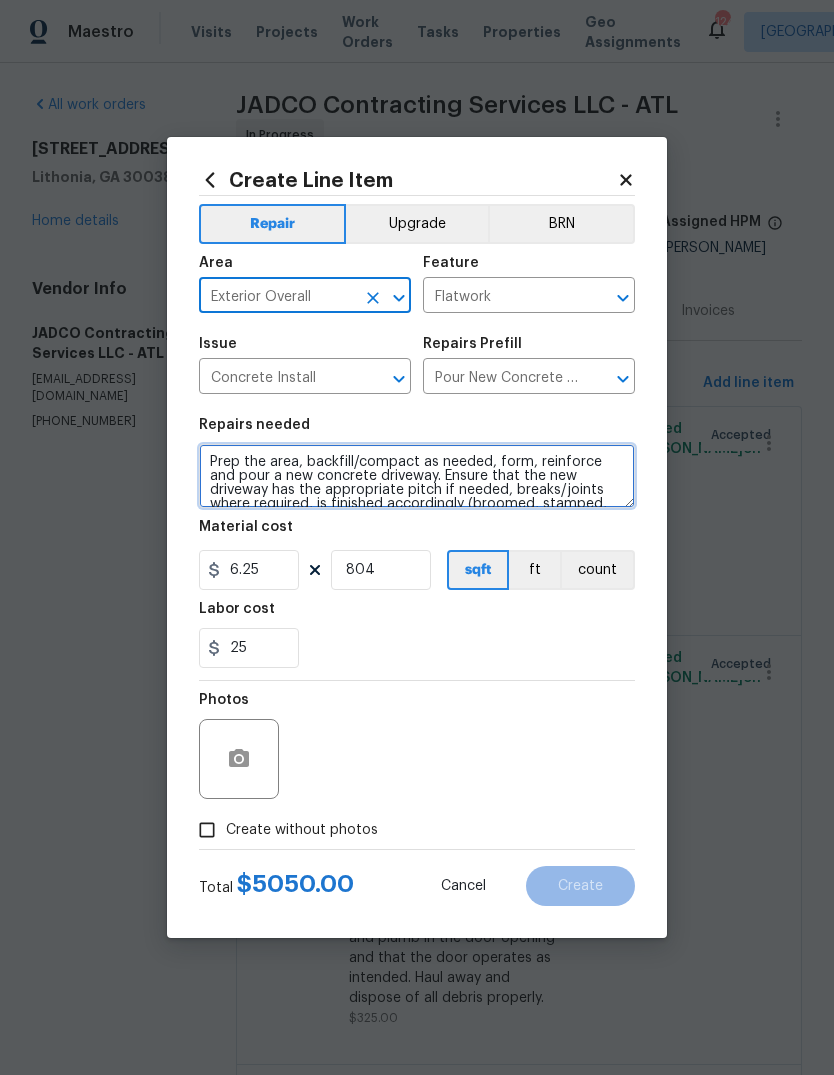 click on "Prep the area, backfill/compact as needed, form, reinforce and pour a new concrete driveway. Ensure that the new driveway has the appropriate pitch if needed, breaks/joints where required, is finished accordingly (broomed, stamped, etc.) and that all debris are hauled away and disposed of properly." at bounding box center [417, 476] 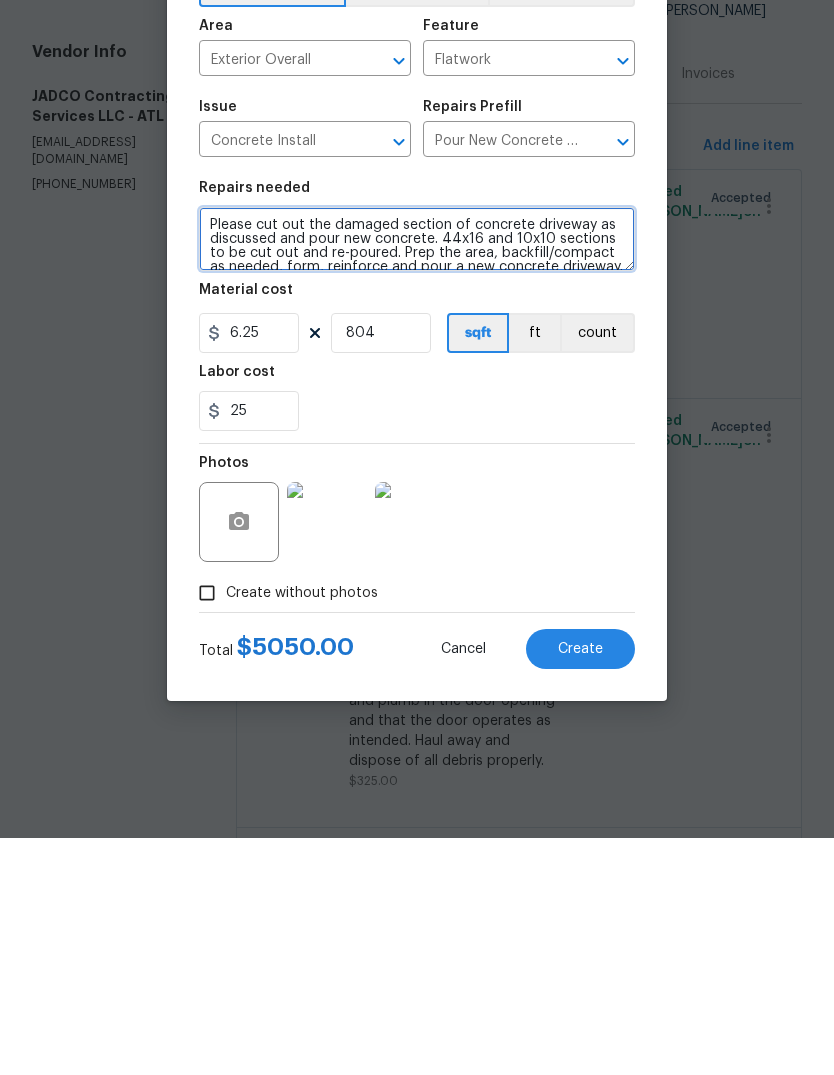 type on "Please cut out the damaged section of concrete driveway as discussed and pour new concrete. 44x16 and 10x10 sections to be cut out and re-poured. Prep the area, backfill/compact as needed, form, reinforce and pour a new concrete driveway. Ensure that the new driveway has the appropriate pitch if needed, breaks/joints where required, is finished accordingly (broomed, stamped, etc.) and that all debris are hauled away and disposed of properly." 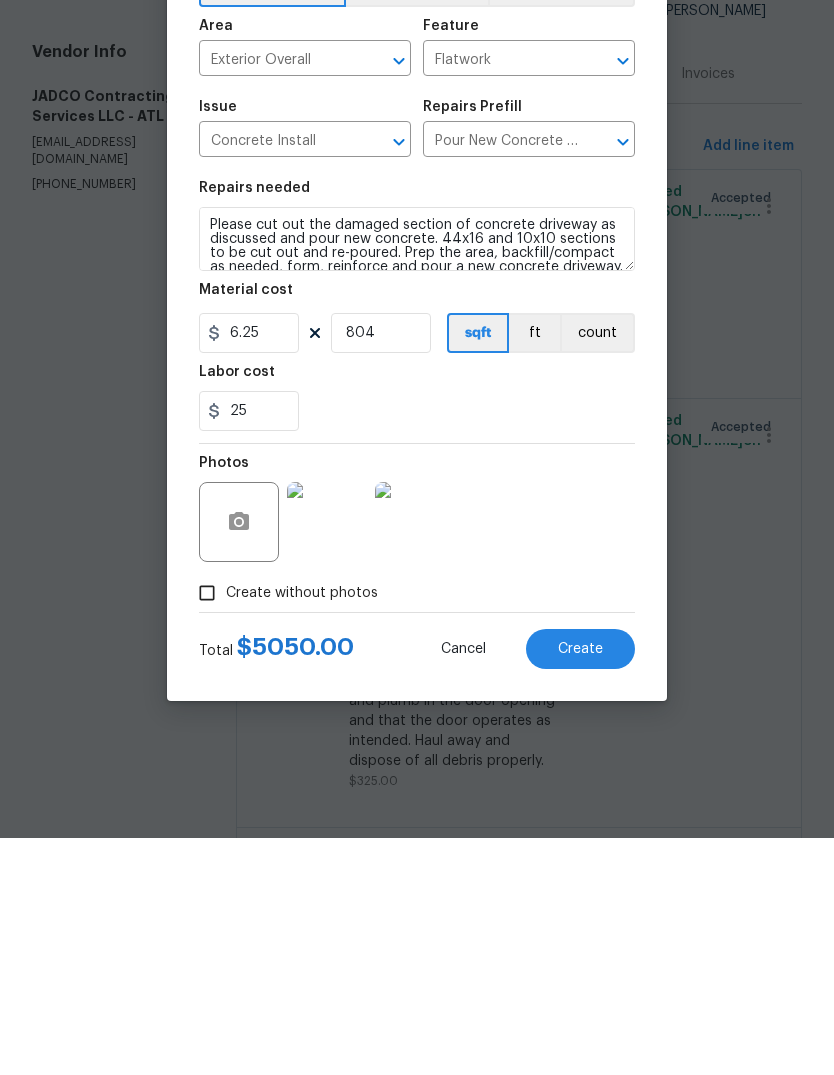 click on "Create" at bounding box center [580, 886] 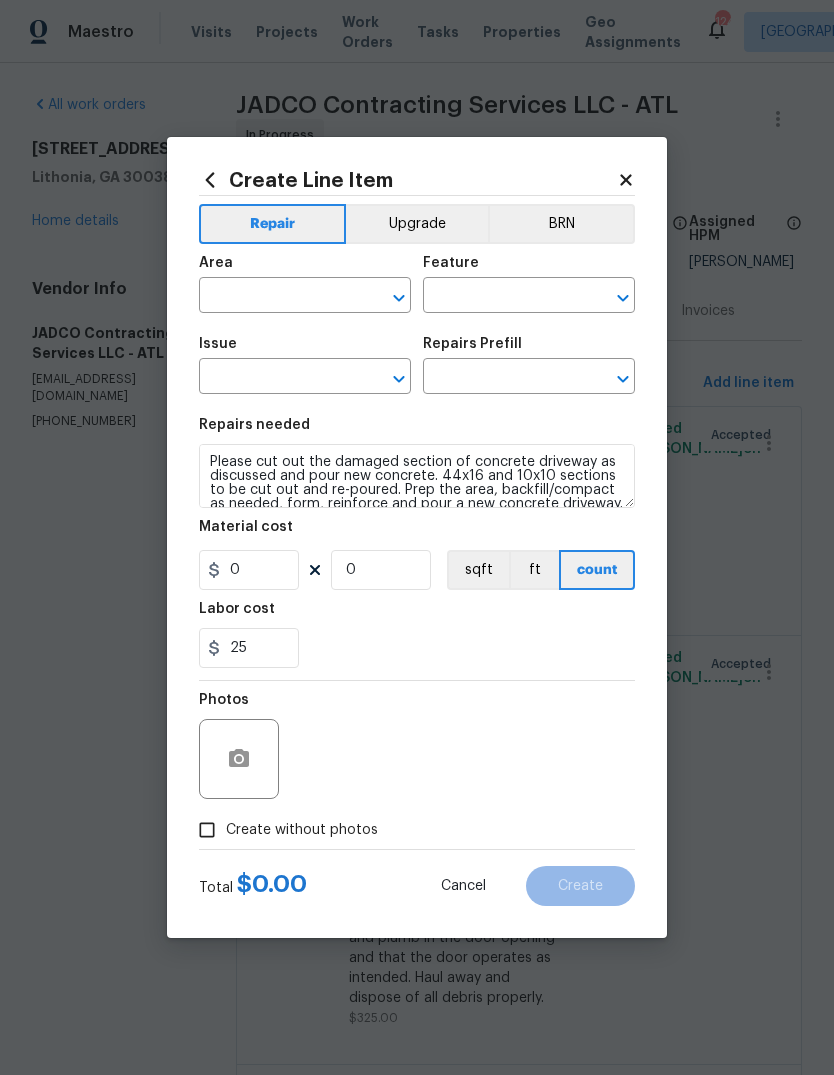 scroll, scrollTop: 0, scrollLeft: 0, axis: both 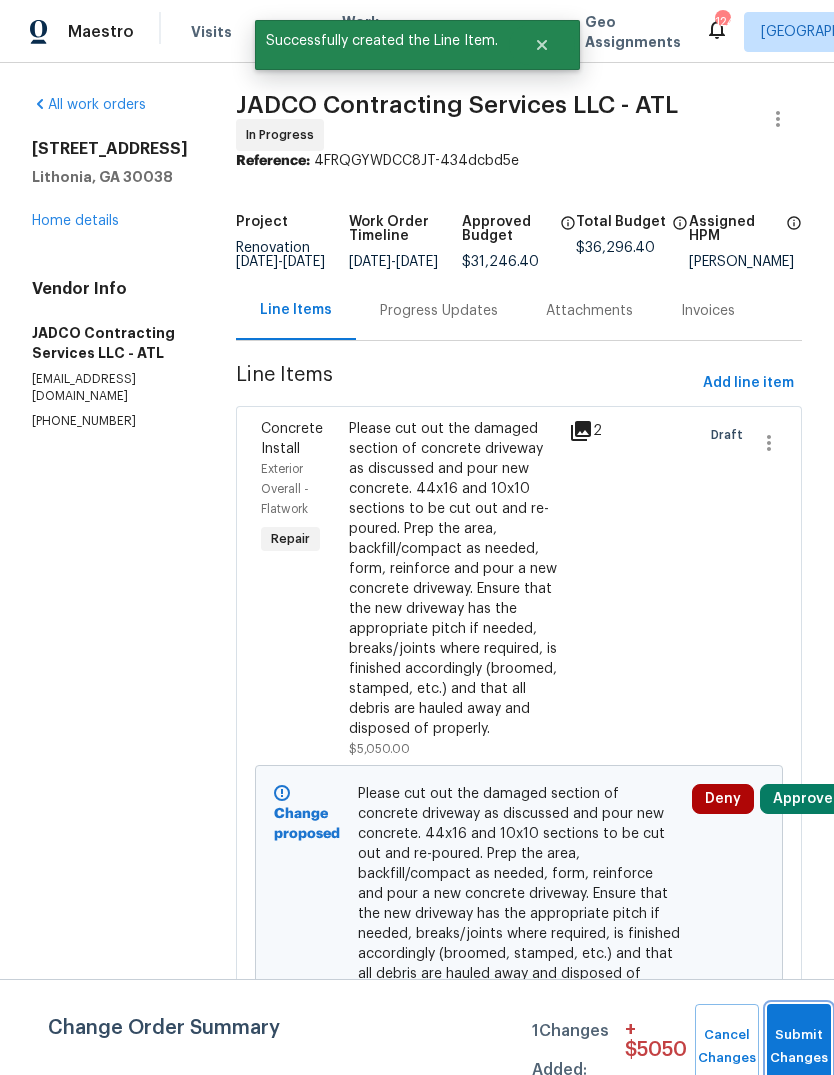 click on "Submit Changes" at bounding box center [799, 1047] 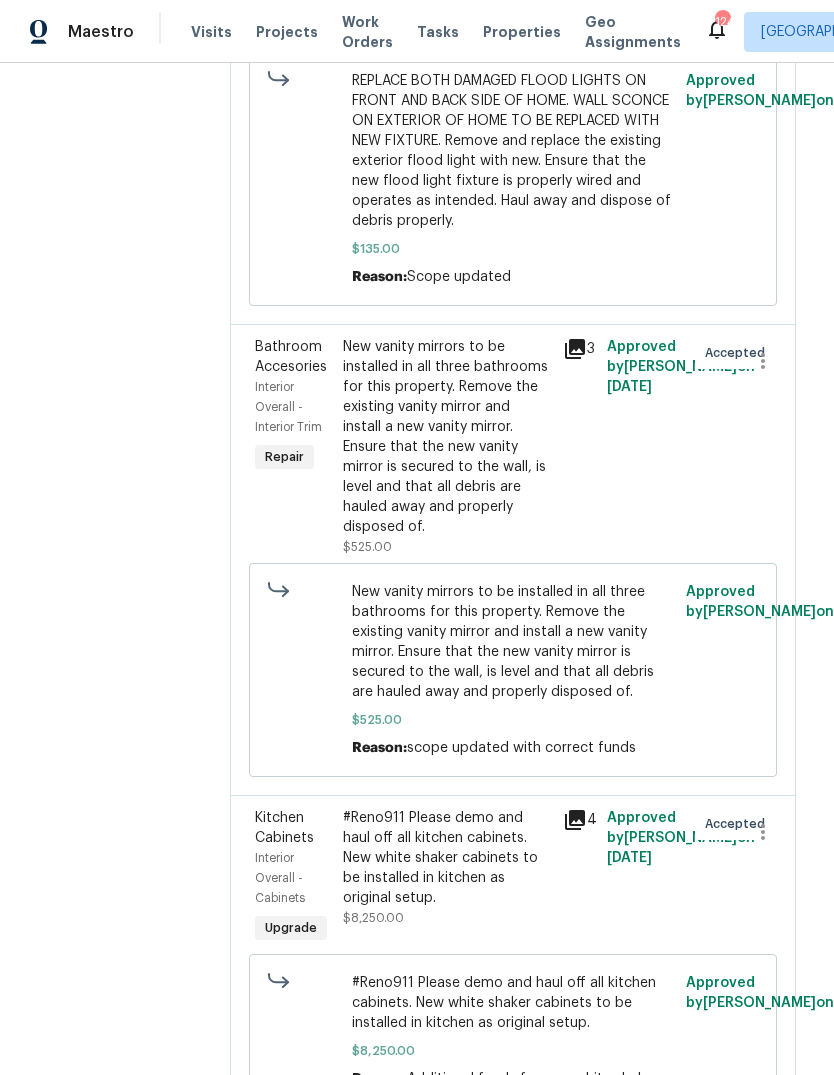 scroll, scrollTop: 9472, scrollLeft: 6, axis: both 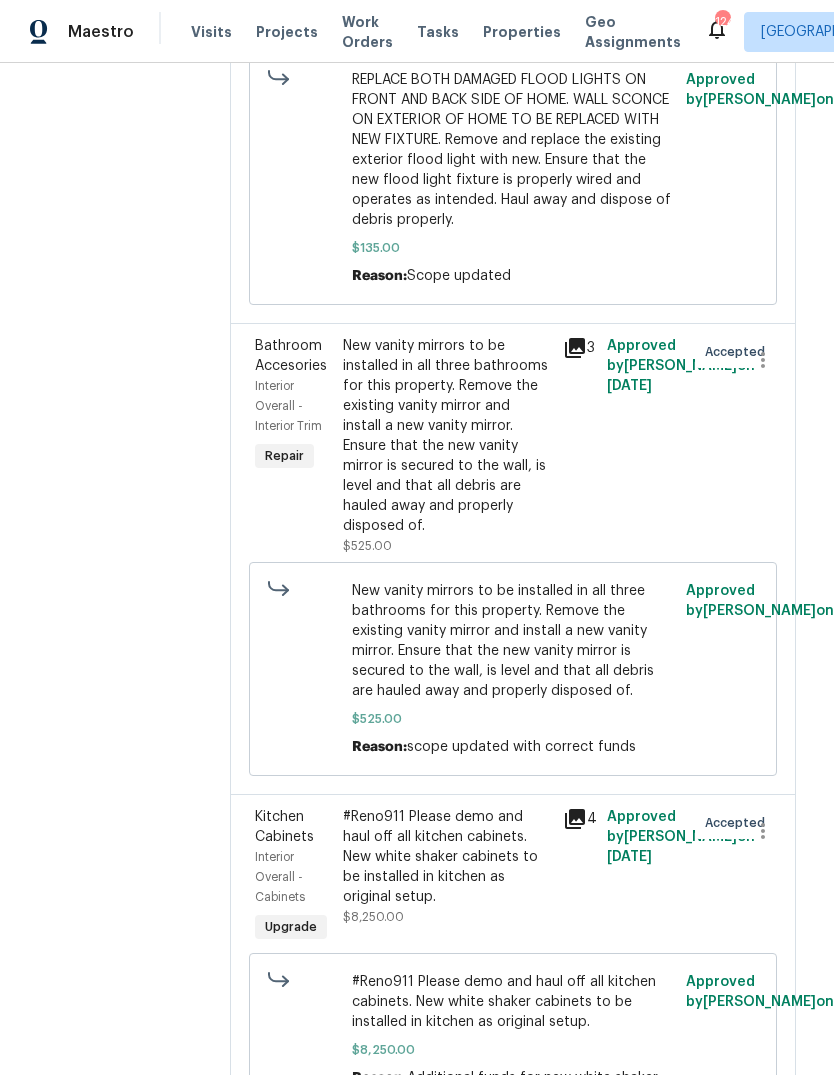 click on "REPLACE BOTH DAMAGED FLOOD LIGHTS ON FRONT AND BACK SIDE OF HOME. WALL SCONCE ON EXTERIOR OF HOME TO BE REPLACED WITH NEW FIXTURE.
Remove and replace the existing exterior flood light with new. Ensure that the new flood light fixture is properly wired and operates as intended. Haul away and dispose of debris properly." at bounding box center [447, -95] 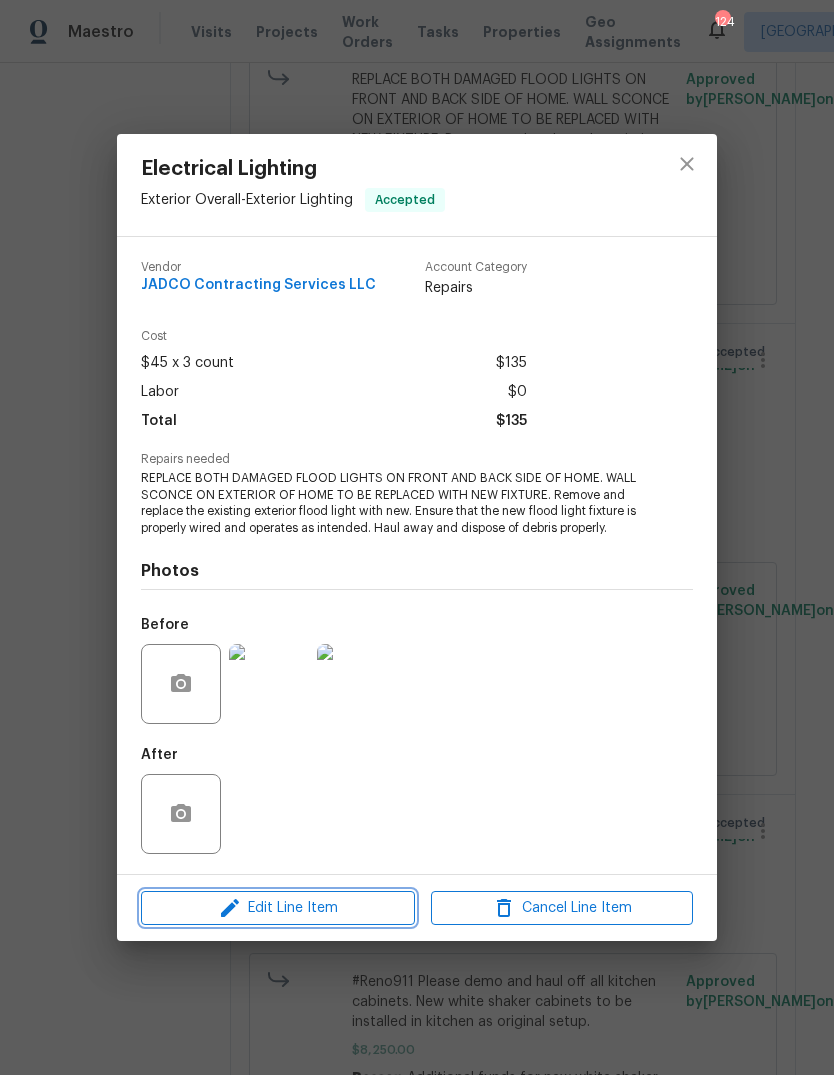 click on "Edit Line Item" at bounding box center (278, 908) 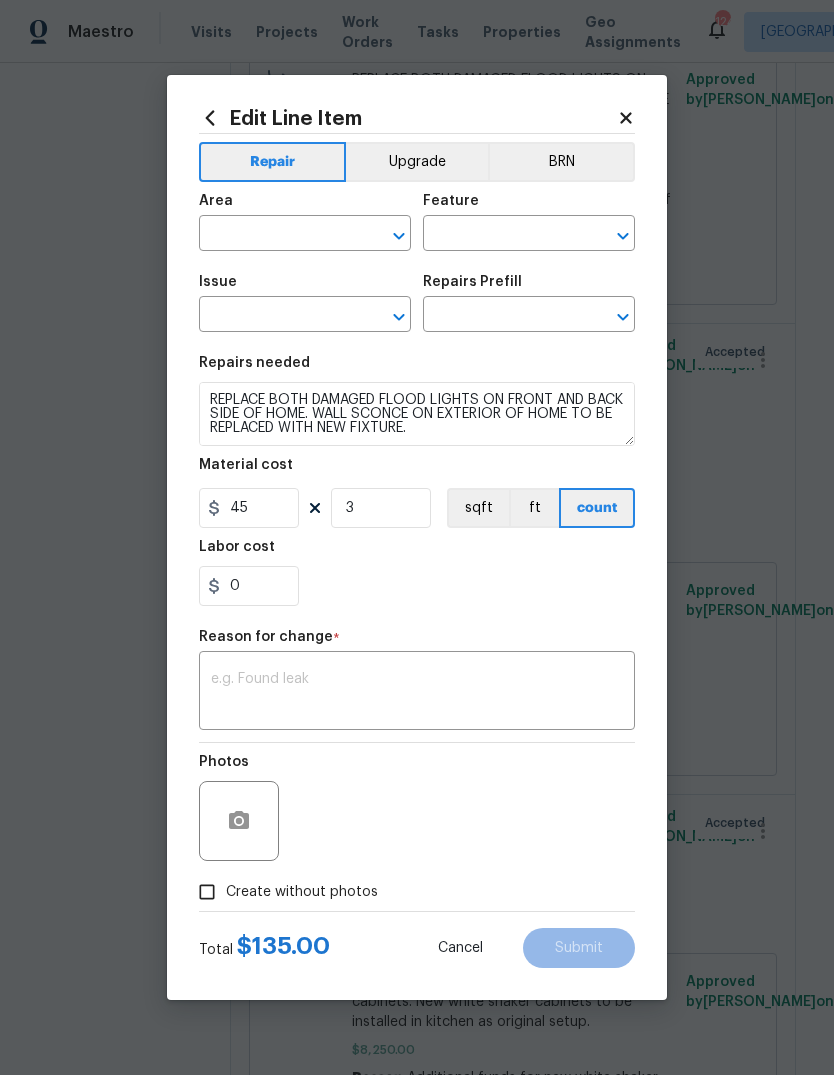 type on "Exterior Overall" 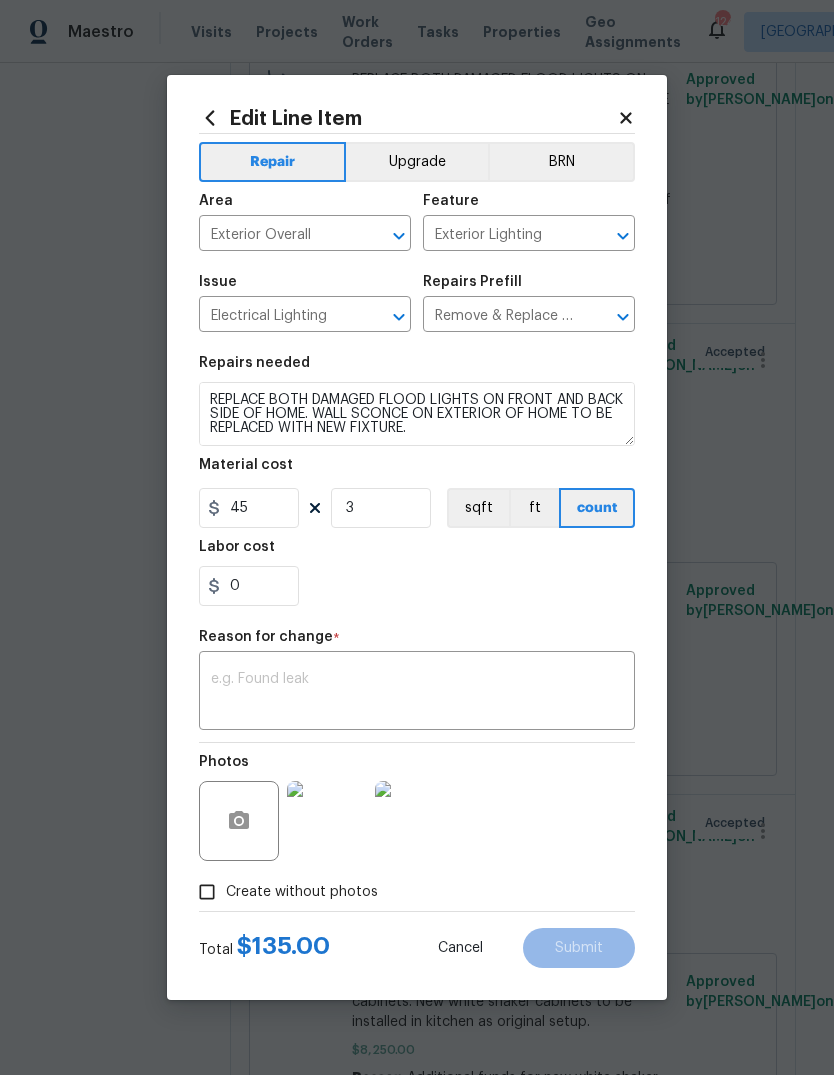 click on "REPLACE BOTH DAMAGED FLOOD LIGHTS ON FRONT AND BACK SIDE OF HOME. WALL SCONCE ON EXTERIOR OF HOME TO BE REPLACED WITH NEW FIXTURE.
Remove and replace the existing exterior flood light with new. Ensure that the new flood light fixture is properly wired and operates as intended. Haul away and dispose of debris properly." at bounding box center [417, 414] 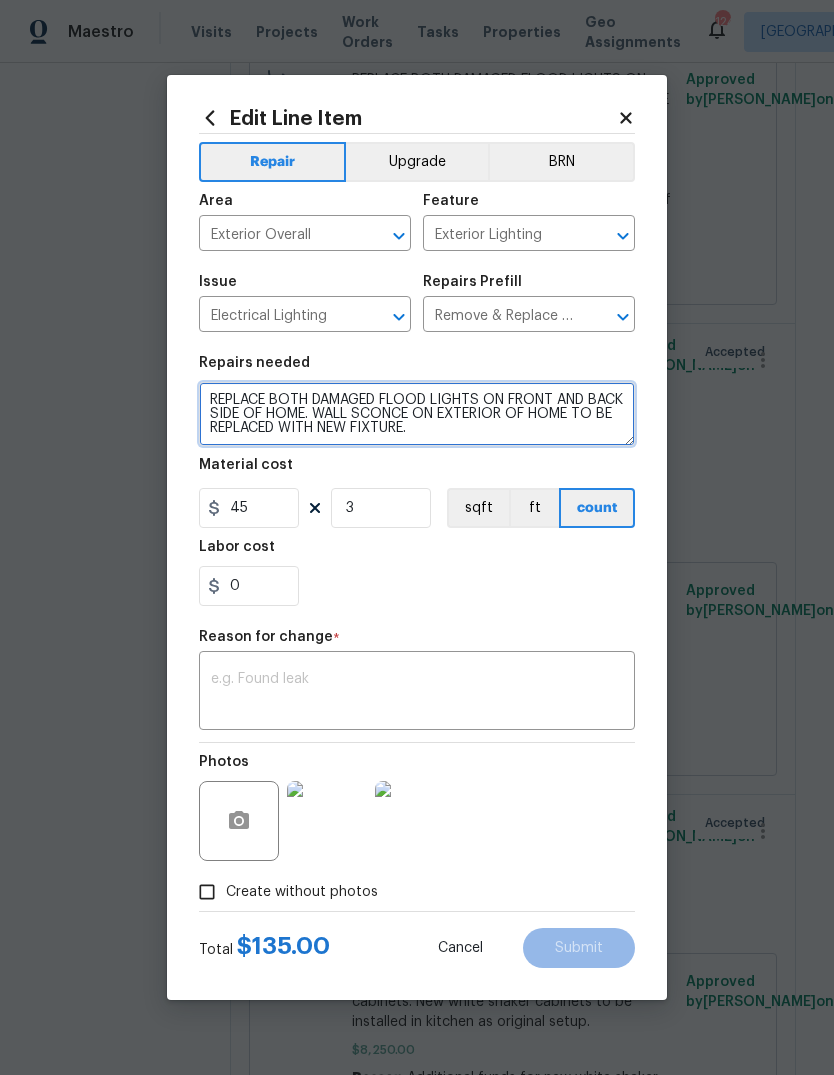 click on "REPLACE BOTH DAMAGED FLOOD LIGHTS ON FRONT AND BACK SIDE OF HOME. WALL SCONCE ON EXTERIOR OF HOME TO BE REPLACED WITH NEW FIXTURE.
Remove and replace the existing exterior flood light with new. Ensure that the new flood light fixture is properly wired and operates as intended. Haul away and dispose of debris properly." at bounding box center (417, 414) 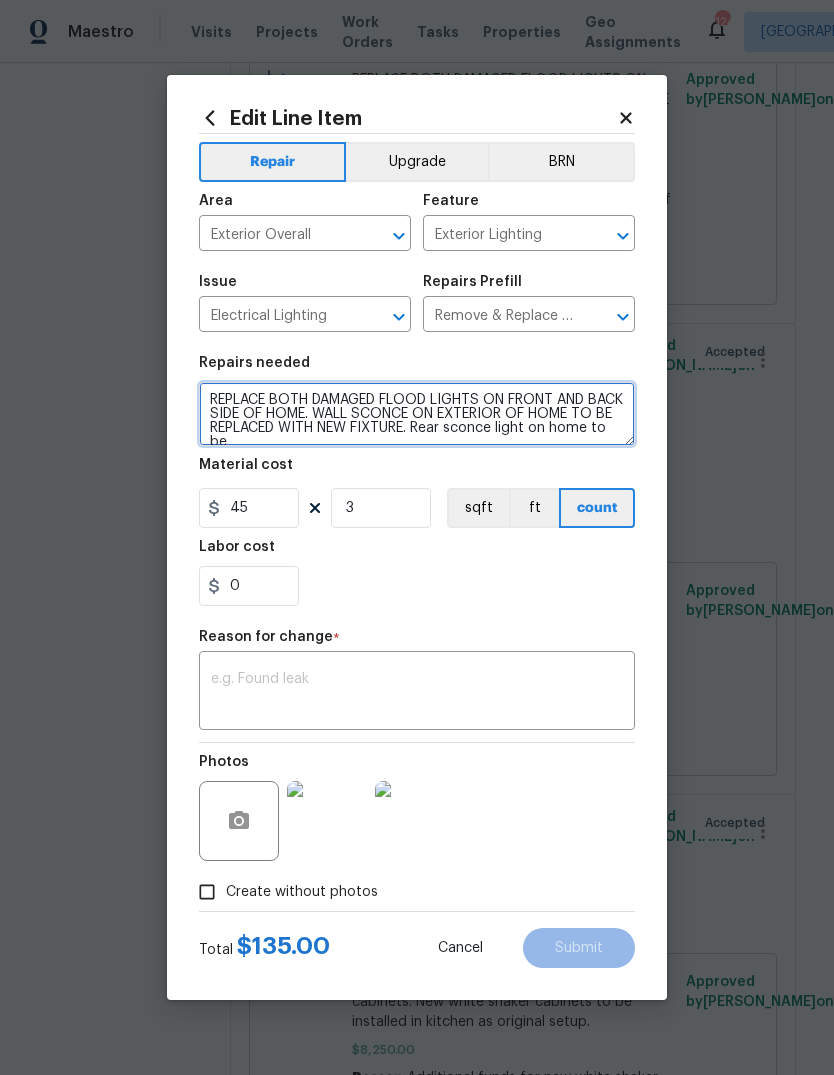 scroll, scrollTop: 4, scrollLeft: 0, axis: vertical 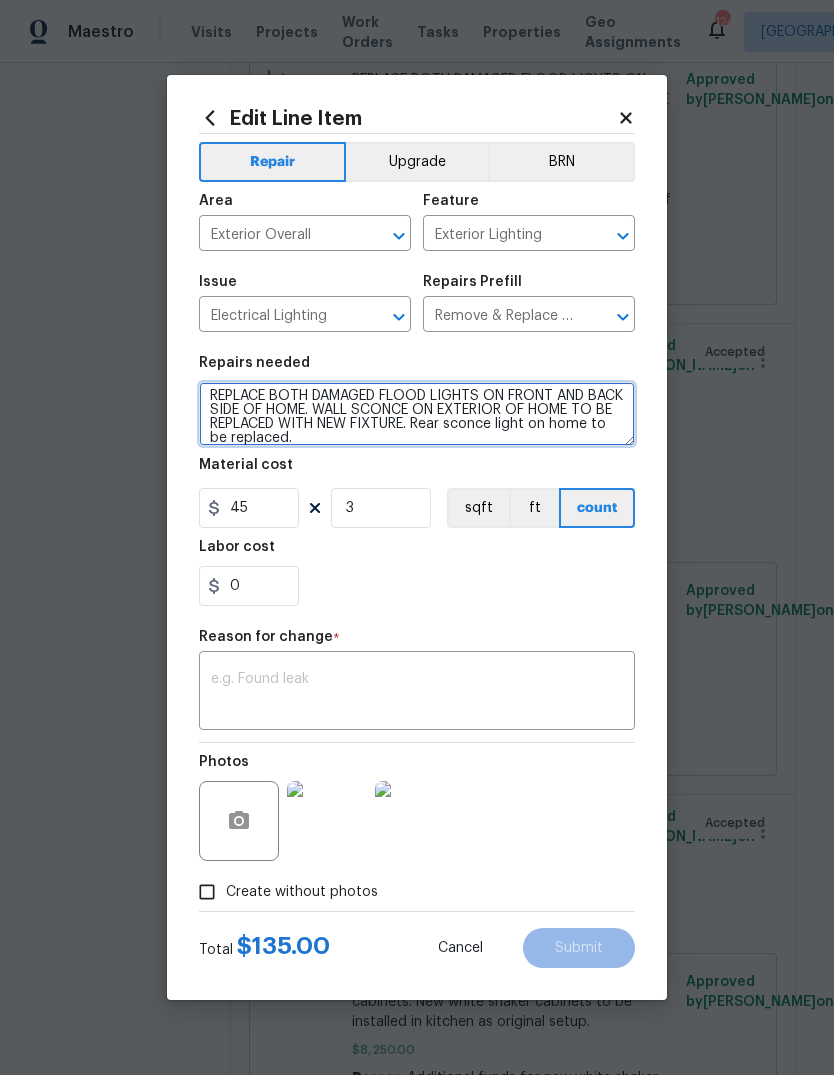 type on "REPLACE BOTH DAMAGED FLOOD LIGHTS ON FRONT AND BACK SIDE OF HOME. WALL SCONCE ON EXTERIOR OF HOME TO BE REPLACED WITH NEW FIXTURE. Rear sconce light on home to be replaced.
Remove and replace the existing exterior flood light with new. Ensure that the new flood light fixture is properly wired and operates as intended. Haul away and dispose of debris properly." 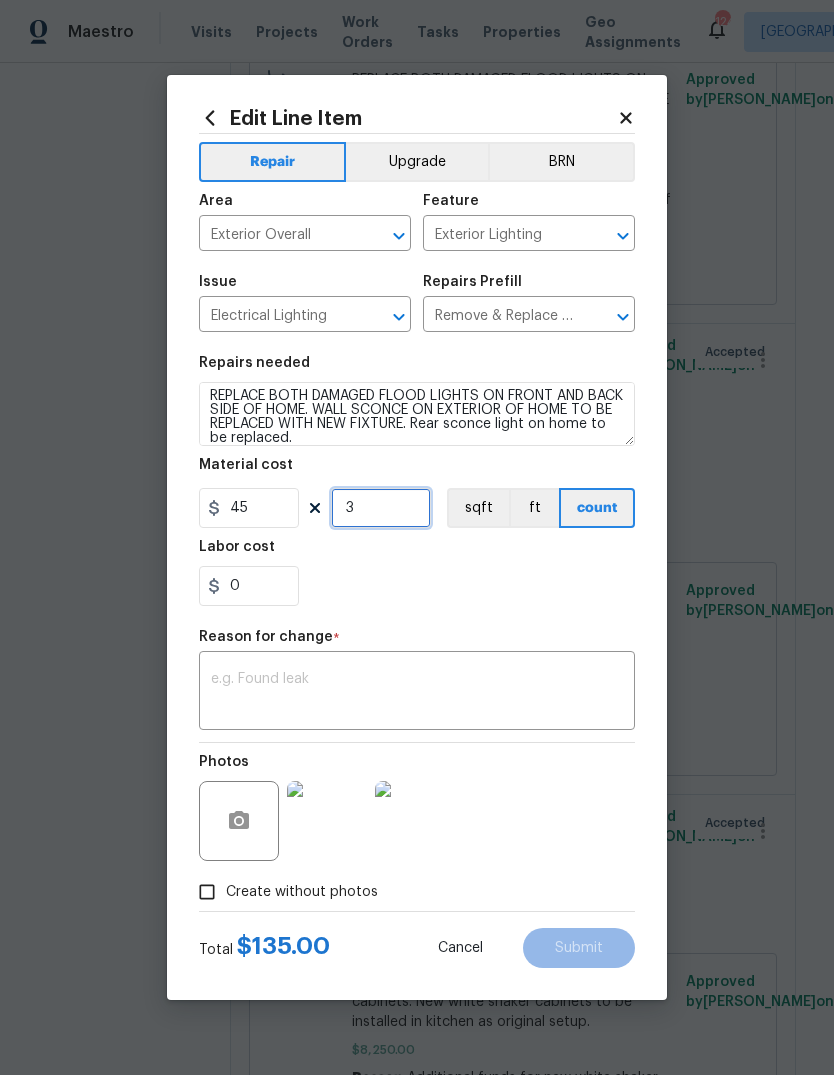 click on "3" at bounding box center (381, 508) 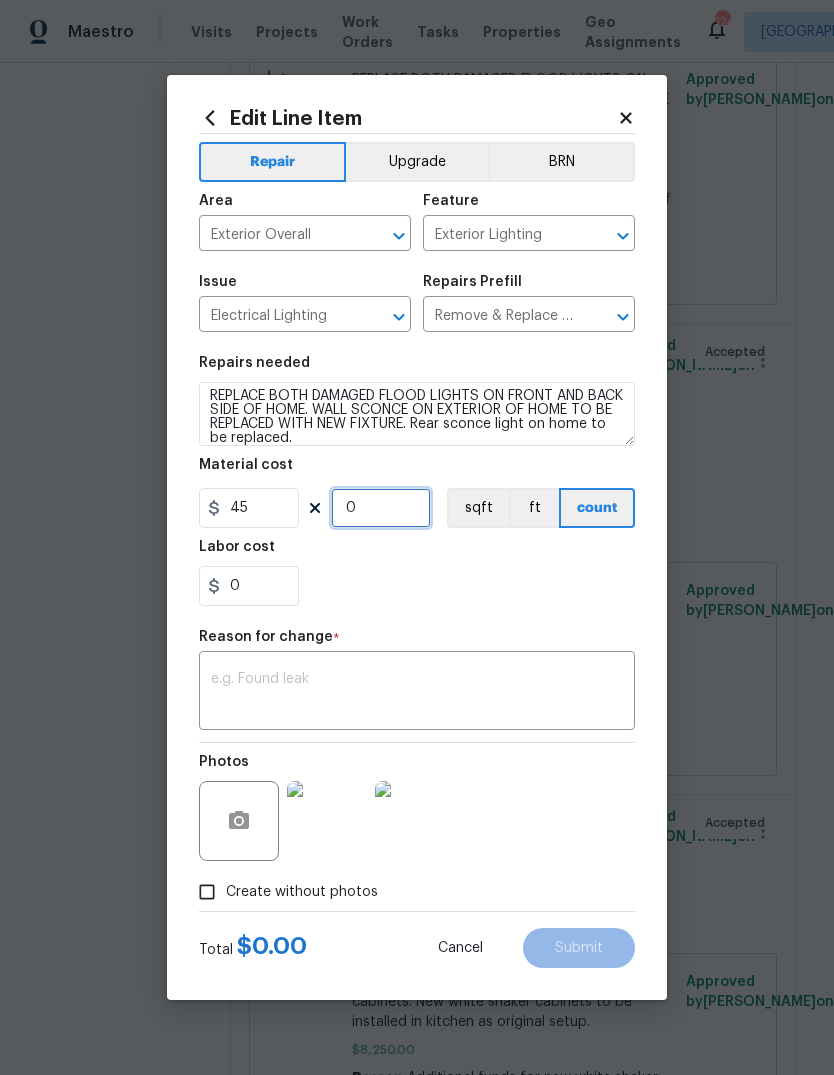 type on "4" 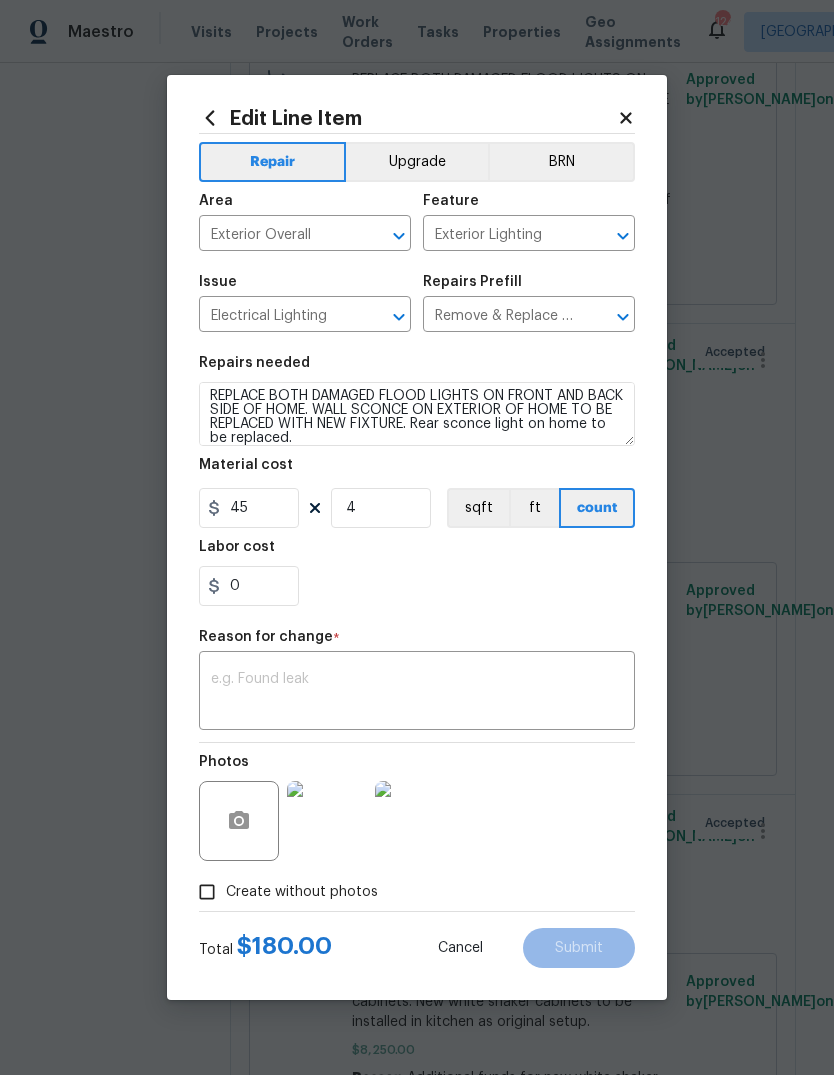 click on "x ​" at bounding box center (417, 693) 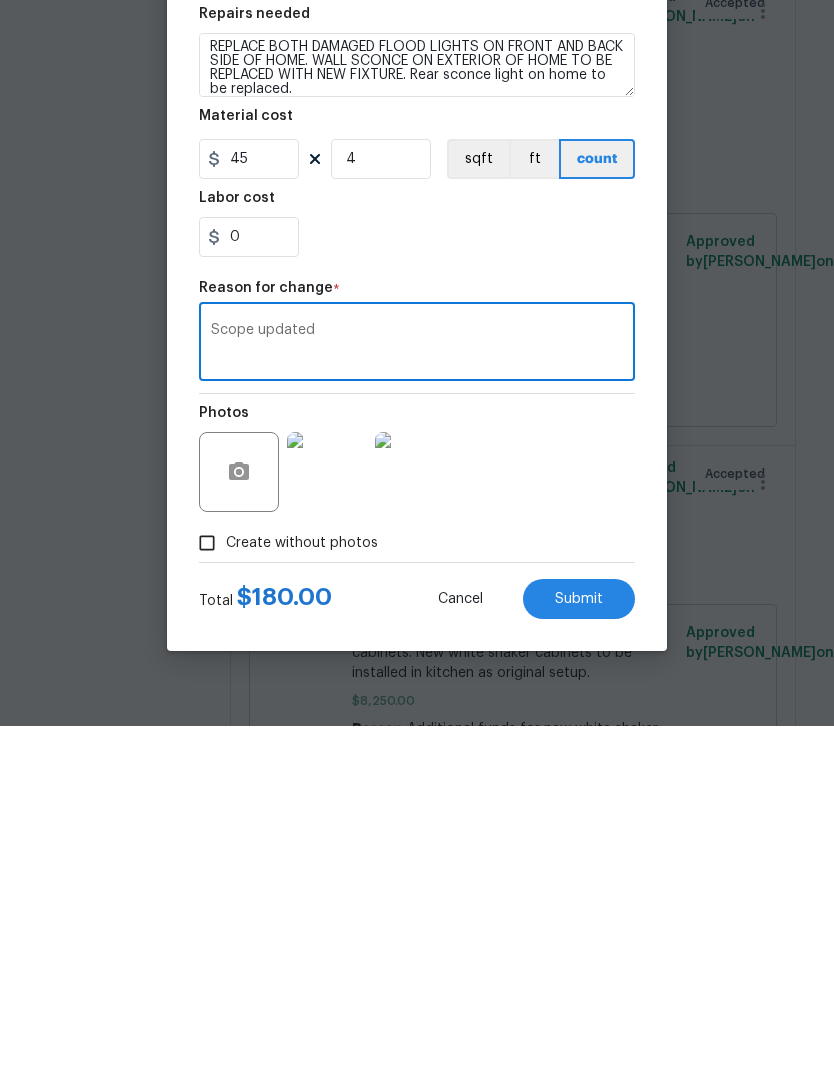 type on "Scope updated" 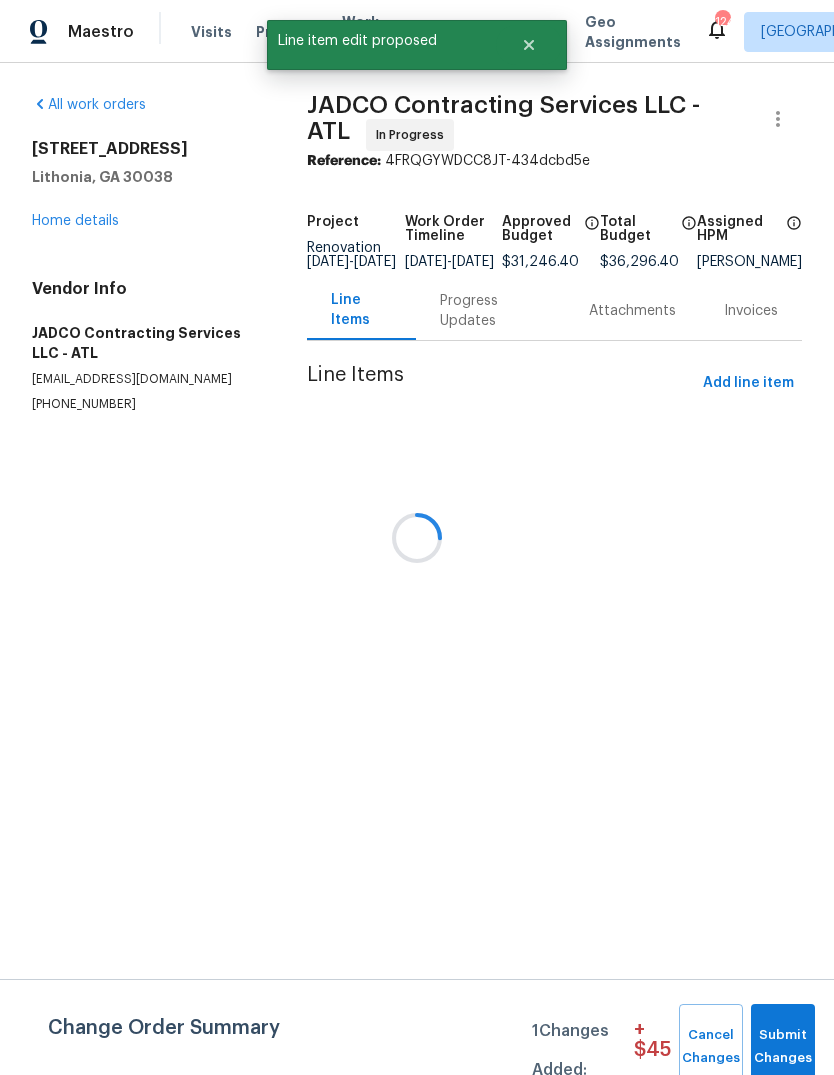 scroll, scrollTop: 0, scrollLeft: 0, axis: both 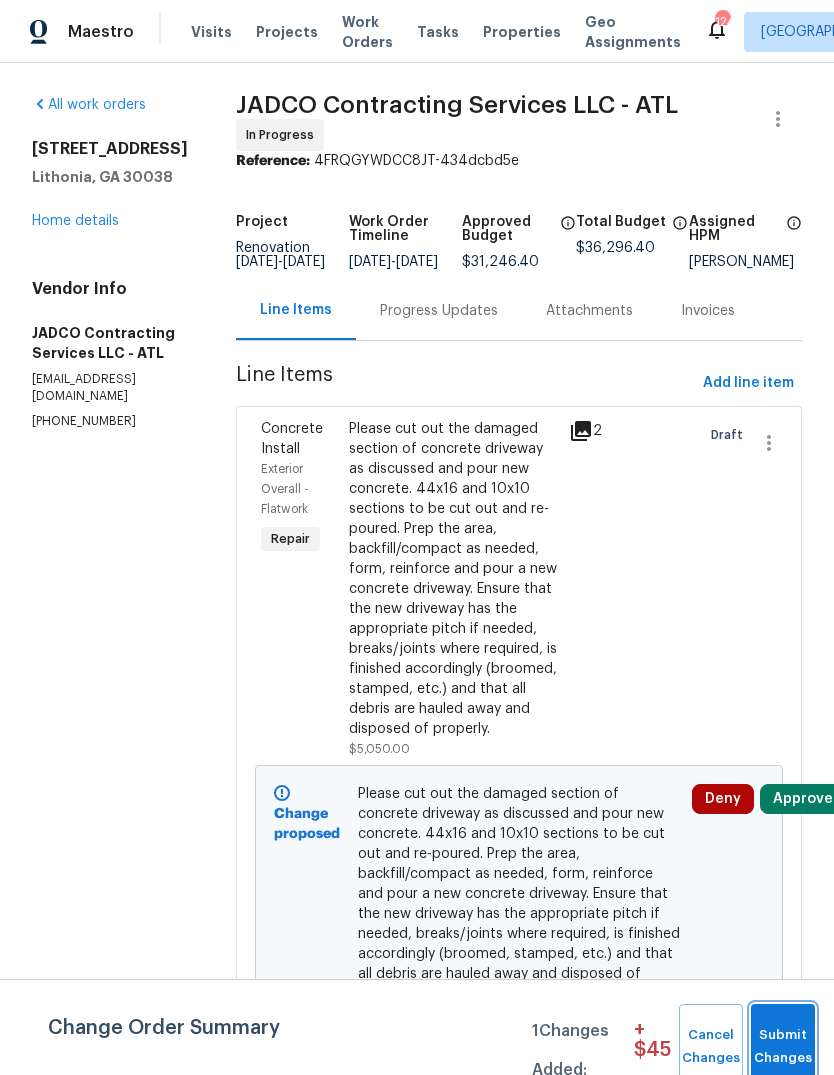 click on "Submit Changes" at bounding box center (783, 1047) 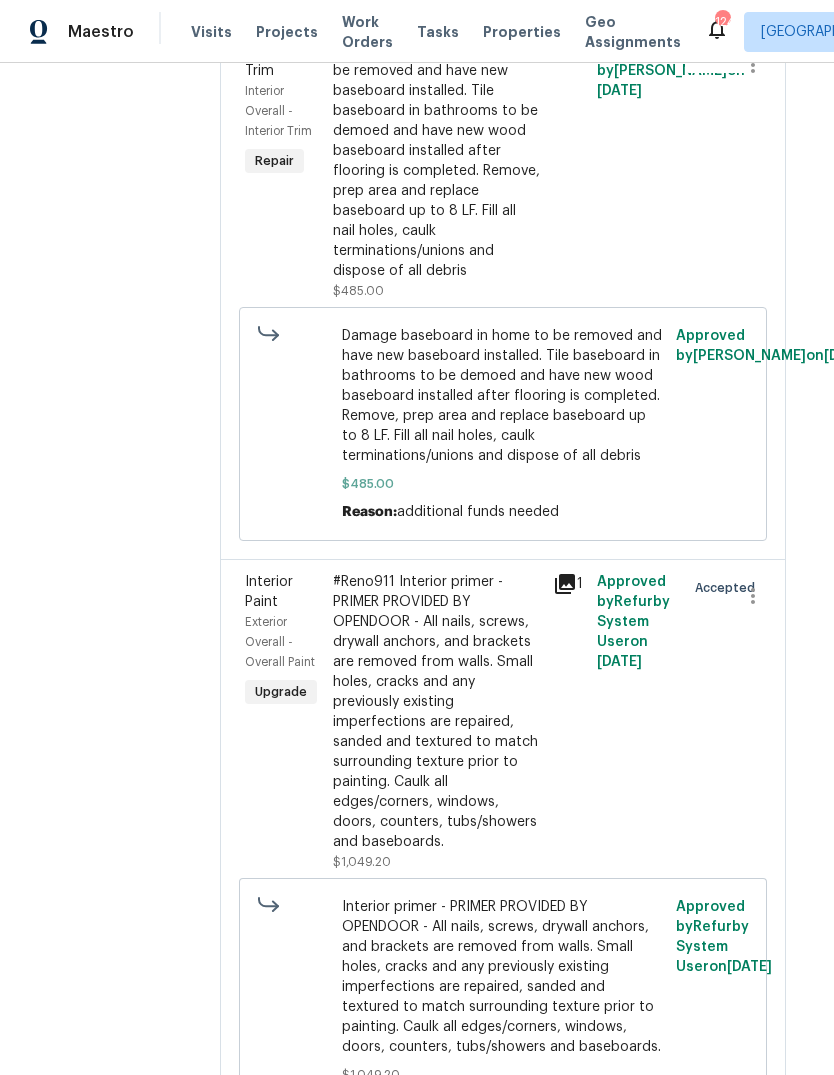 scroll, scrollTop: 5948, scrollLeft: 16, axis: both 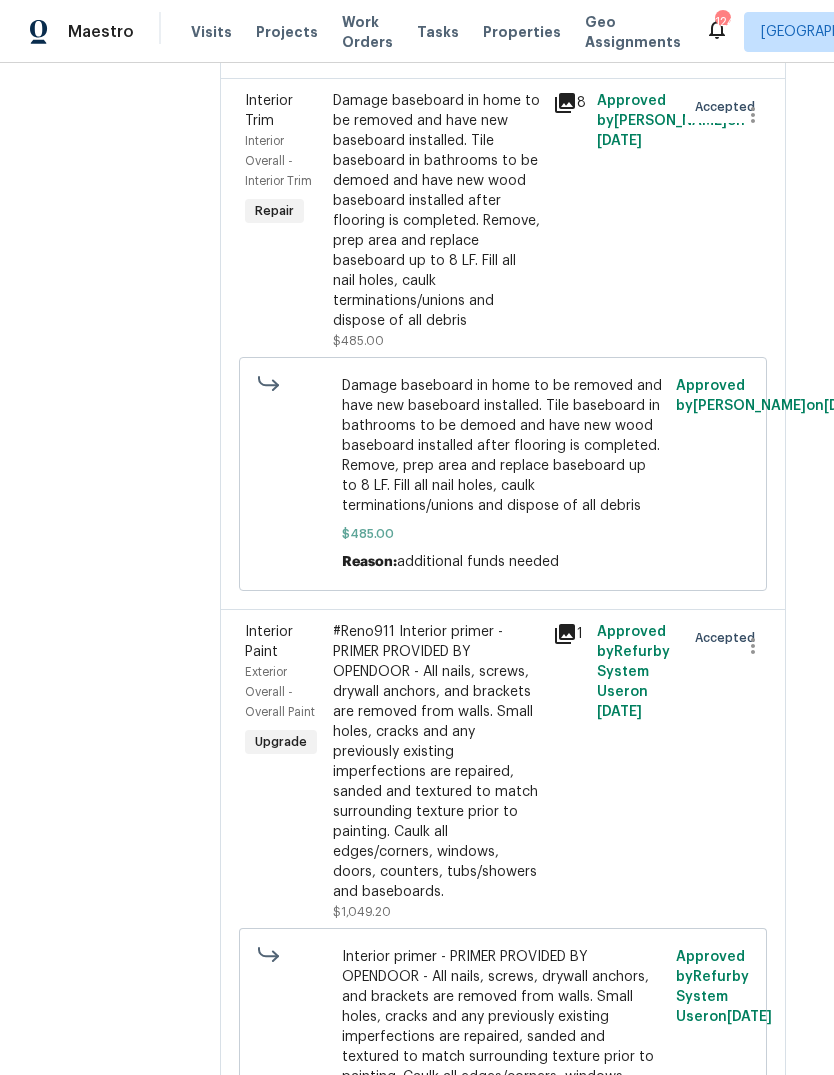 click on "Calculate and apply 5% STPP discount to the total of the work order as a negative cost" at bounding box center (437, -68) 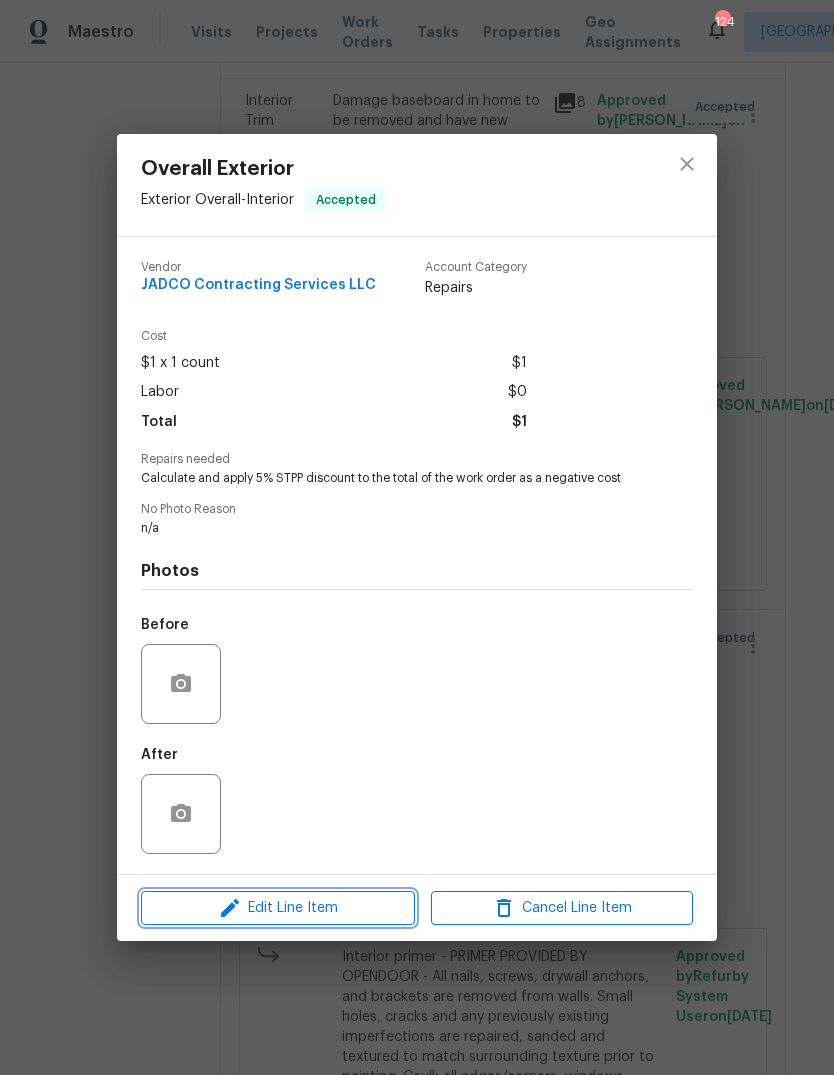 click 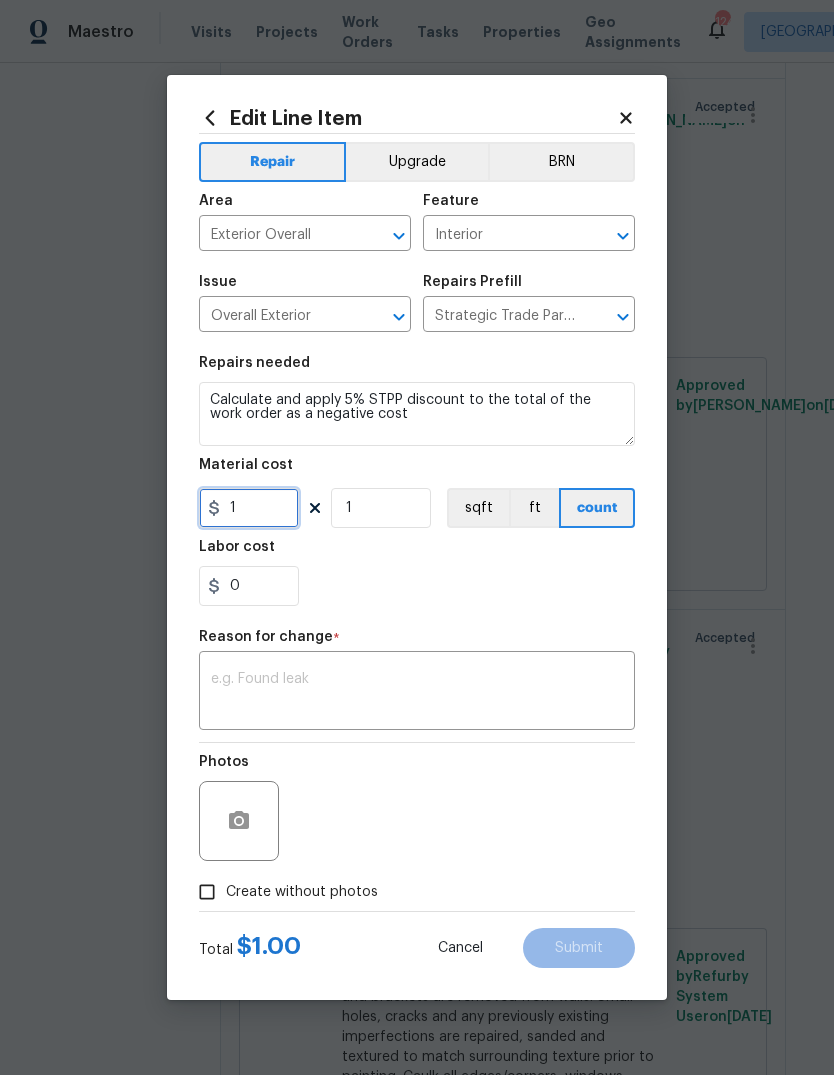 click on "1" at bounding box center (249, 508) 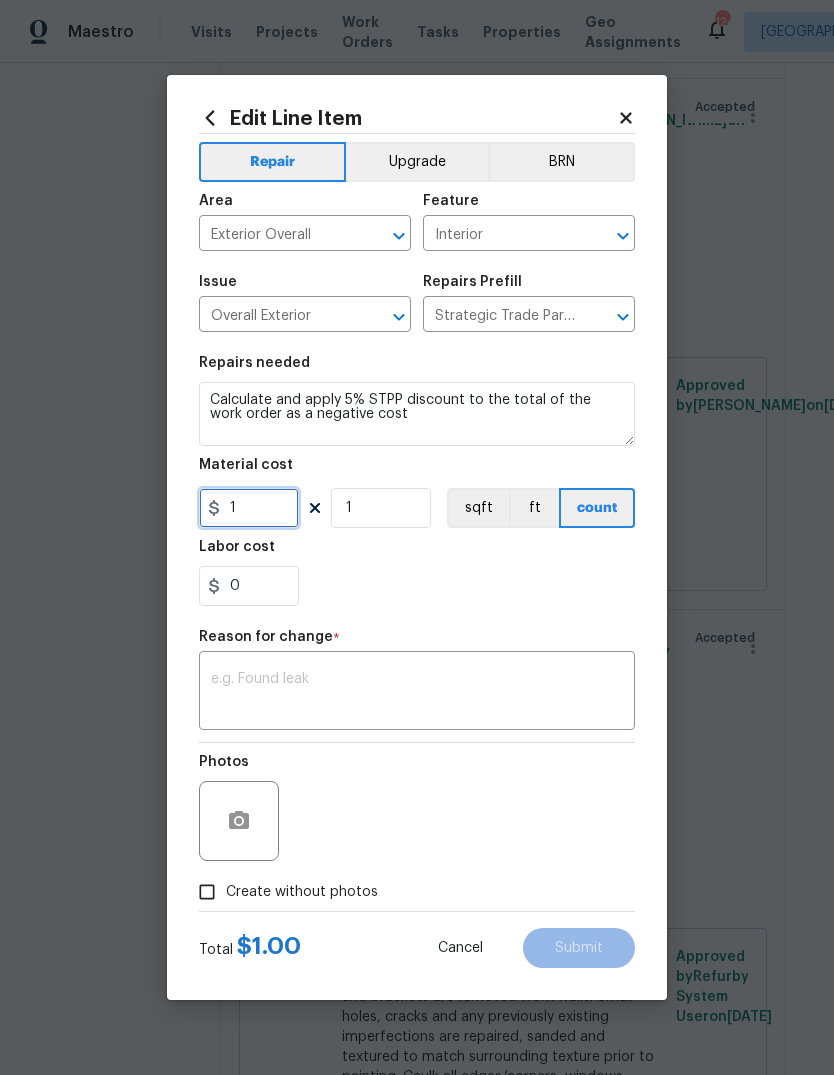 click on "1" at bounding box center (249, 508) 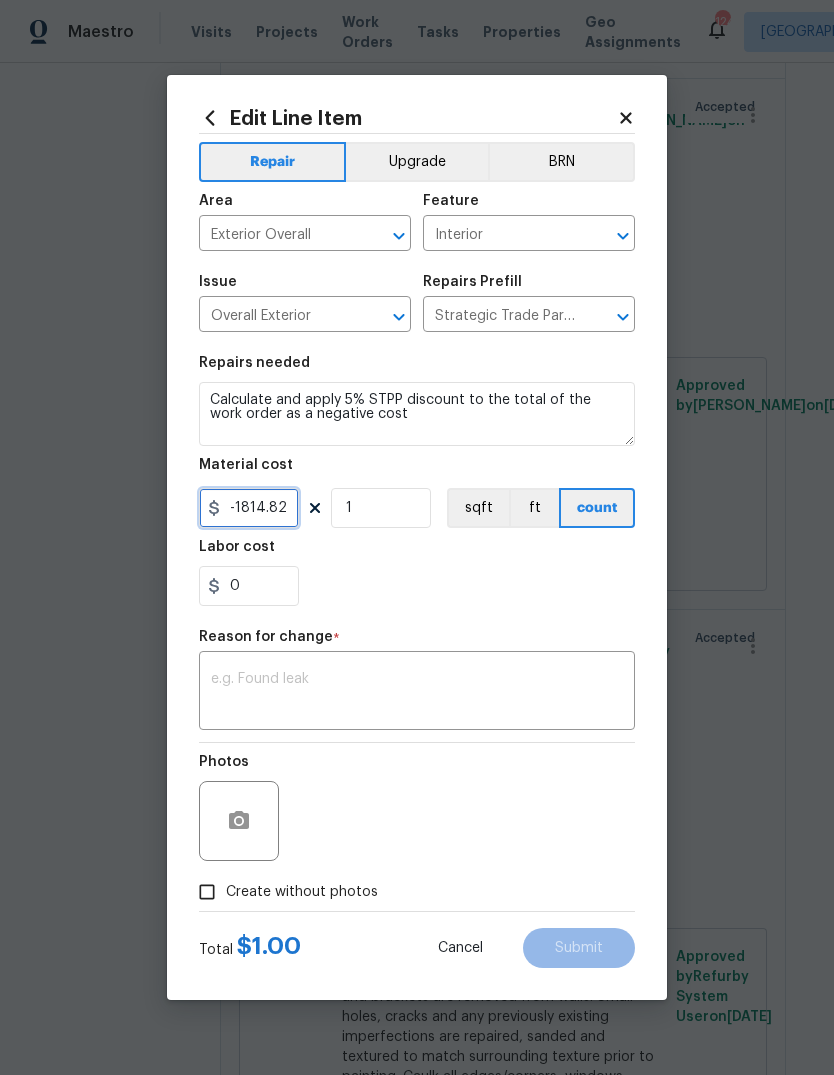 type on "-1814.82" 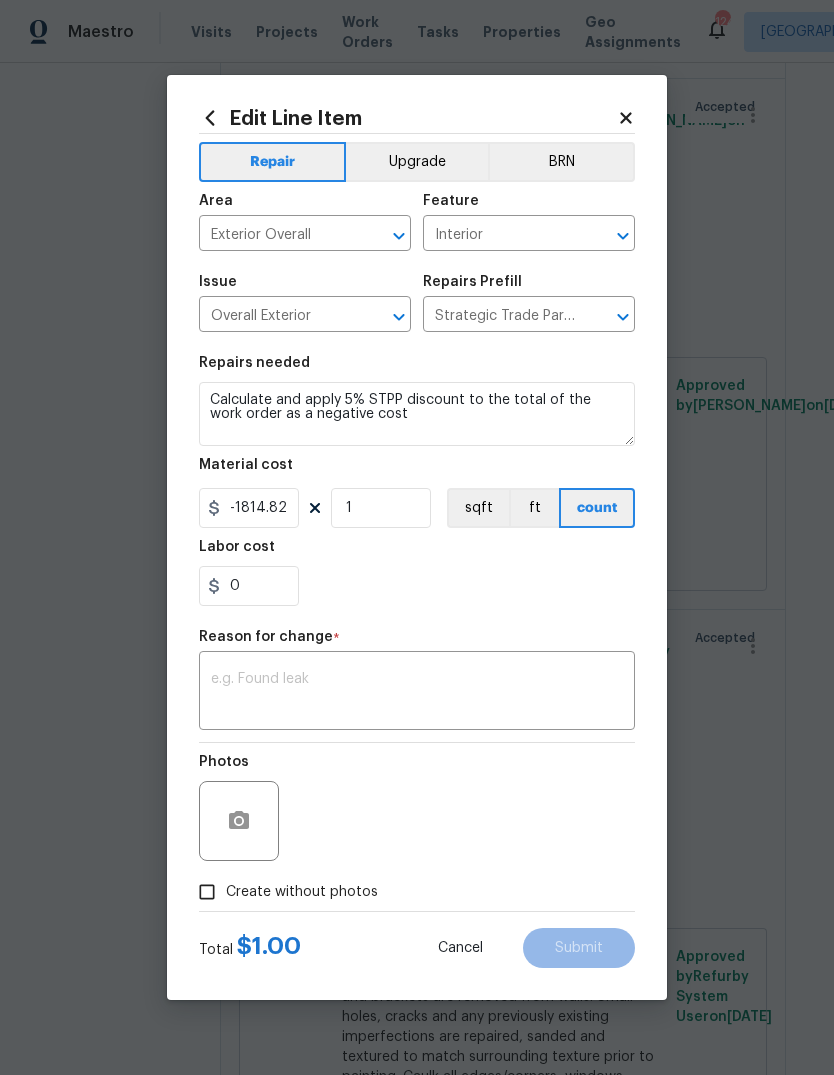click on "x ​" at bounding box center (417, 693) 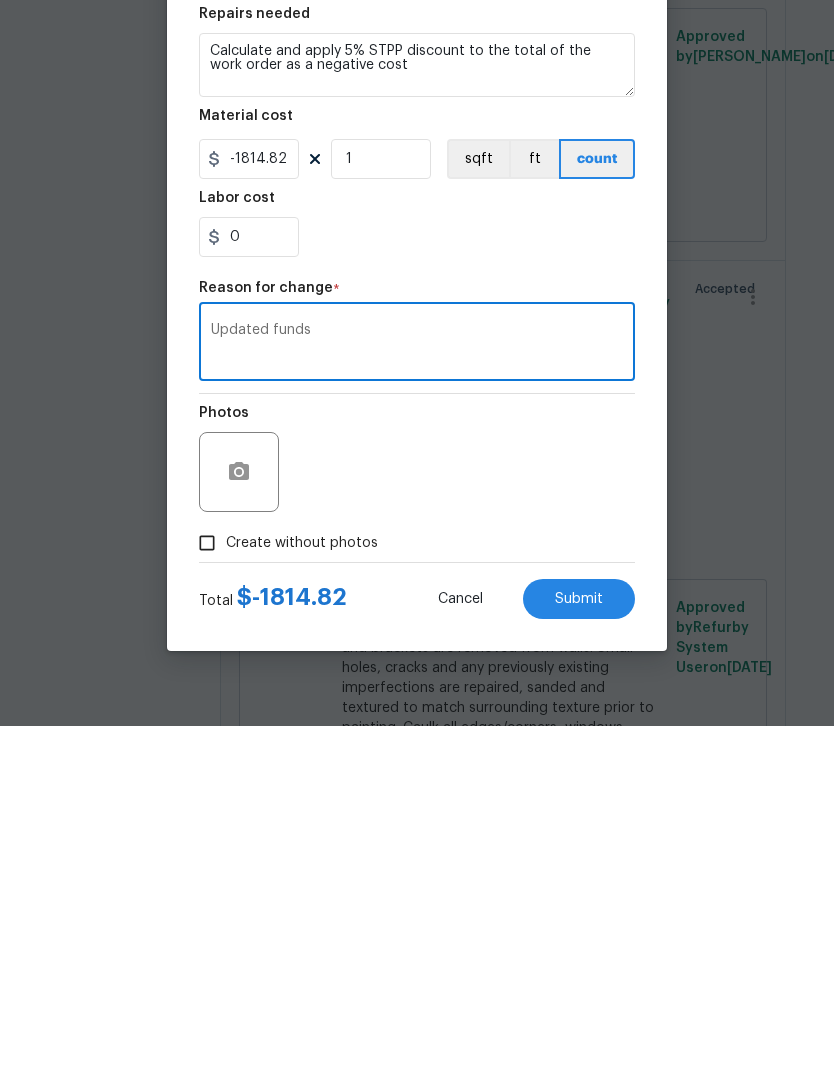 type on "Updated funds" 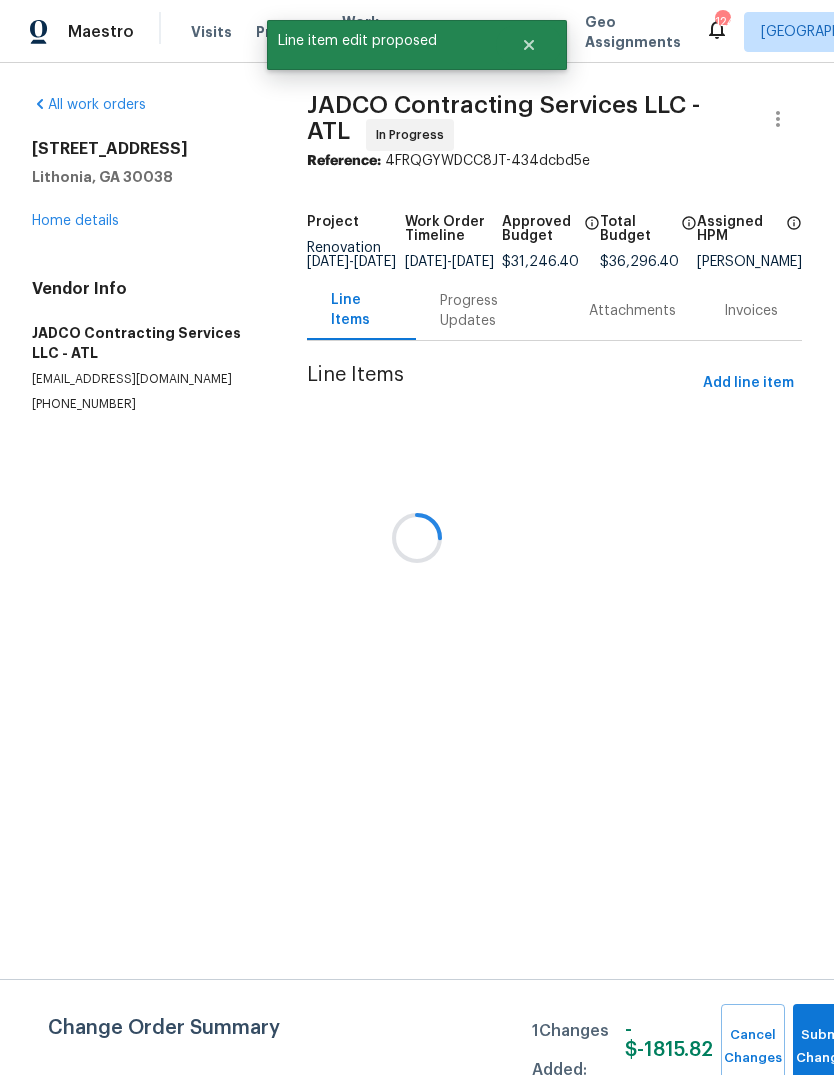 scroll, scrollTop: 0, scrollLeft: 0, axis: both 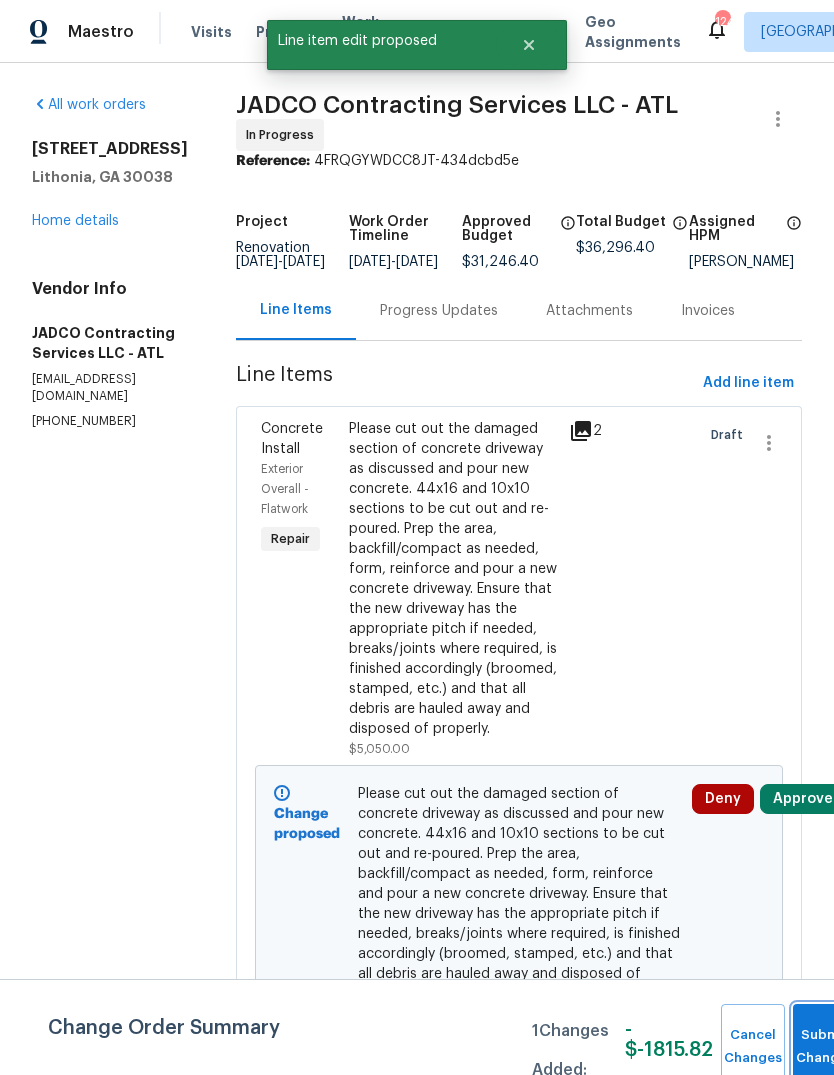 click on "Submit Changes" at bounding box center [825, 1047] 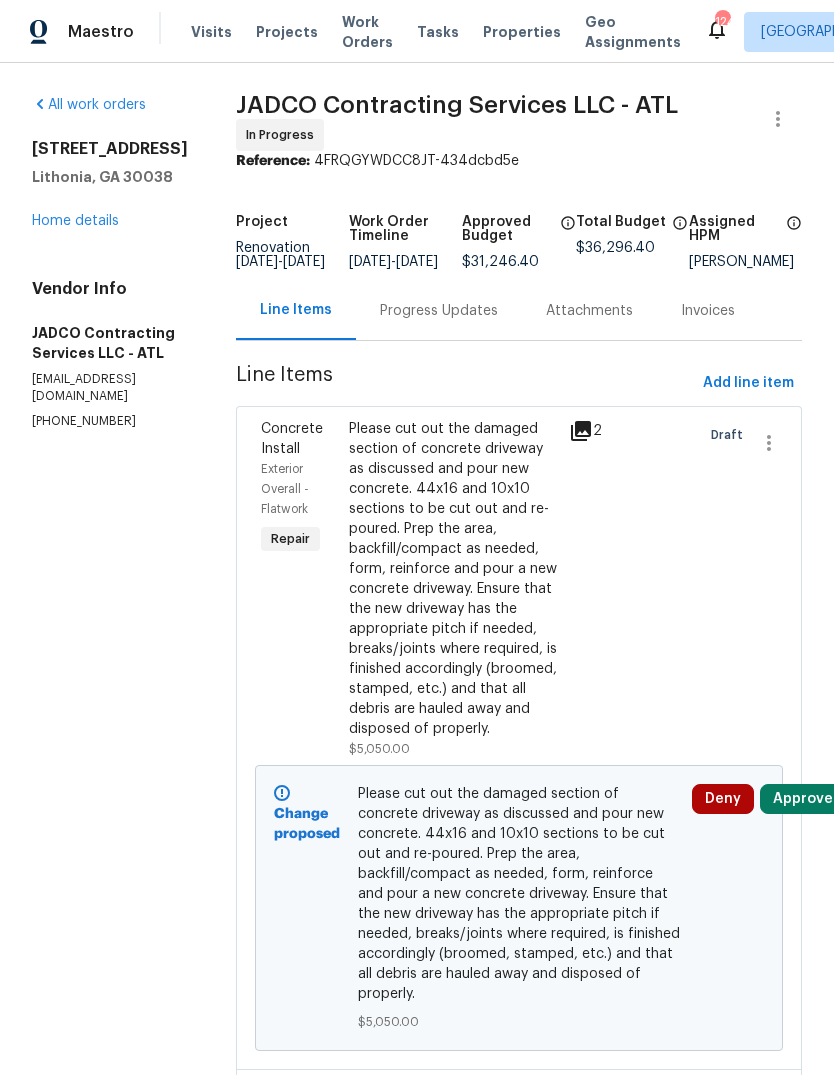 click on "Home details" at bounding box center [75, 221] 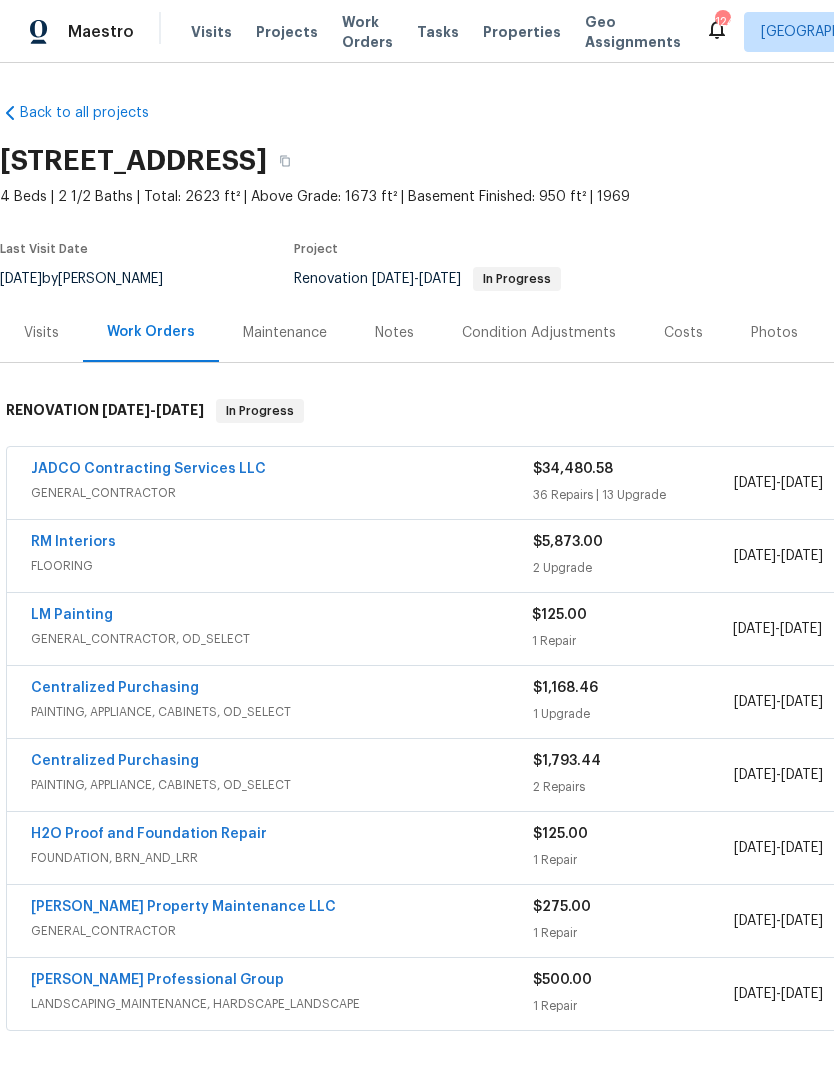 scroll, scrollTop: 0, scrollLeft: 0, axis: both 